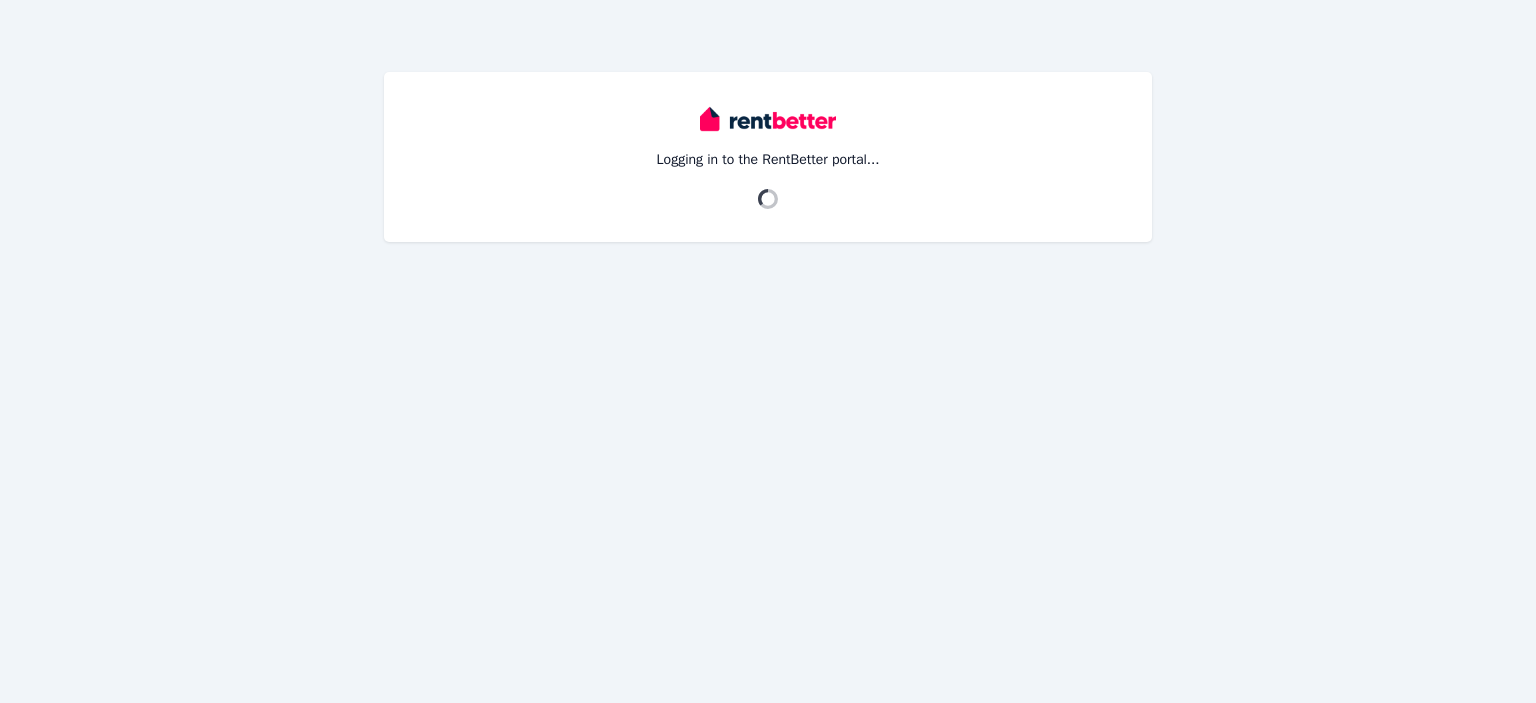 scroll, scrollTop: 0, scrollLeft: 0, axis: both 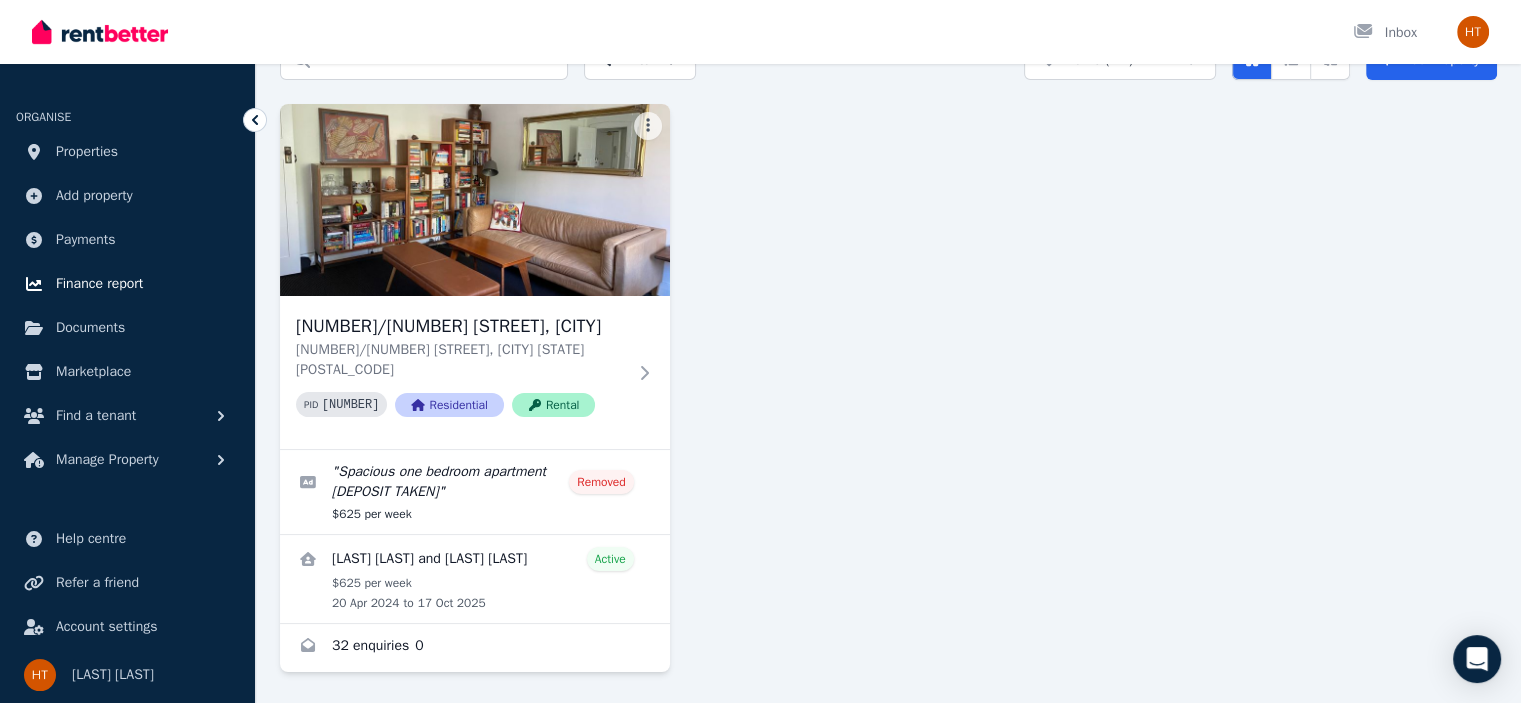 click on "Finance report" at bounding box center (99, 284) 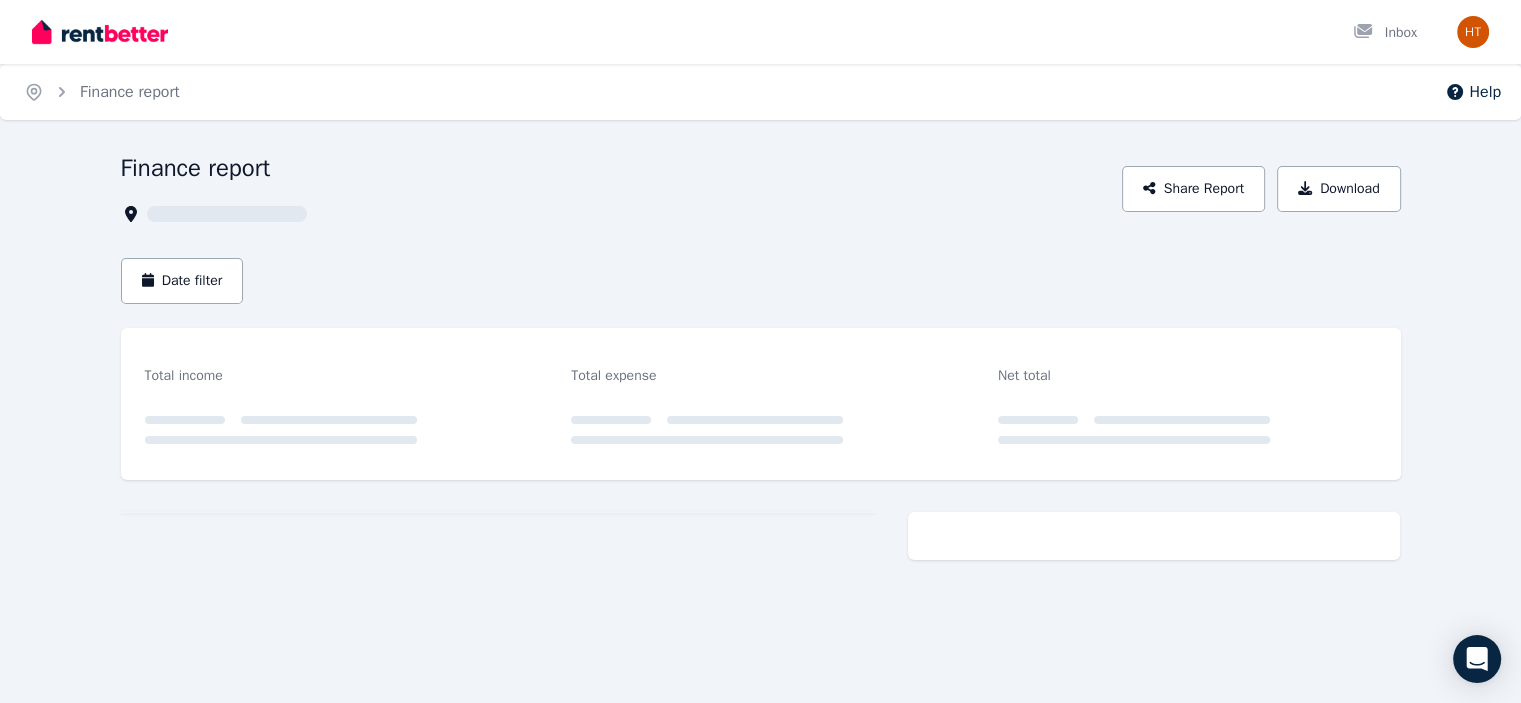 scroll, scrollTop: 0, scrollLeft: 0, axis: both 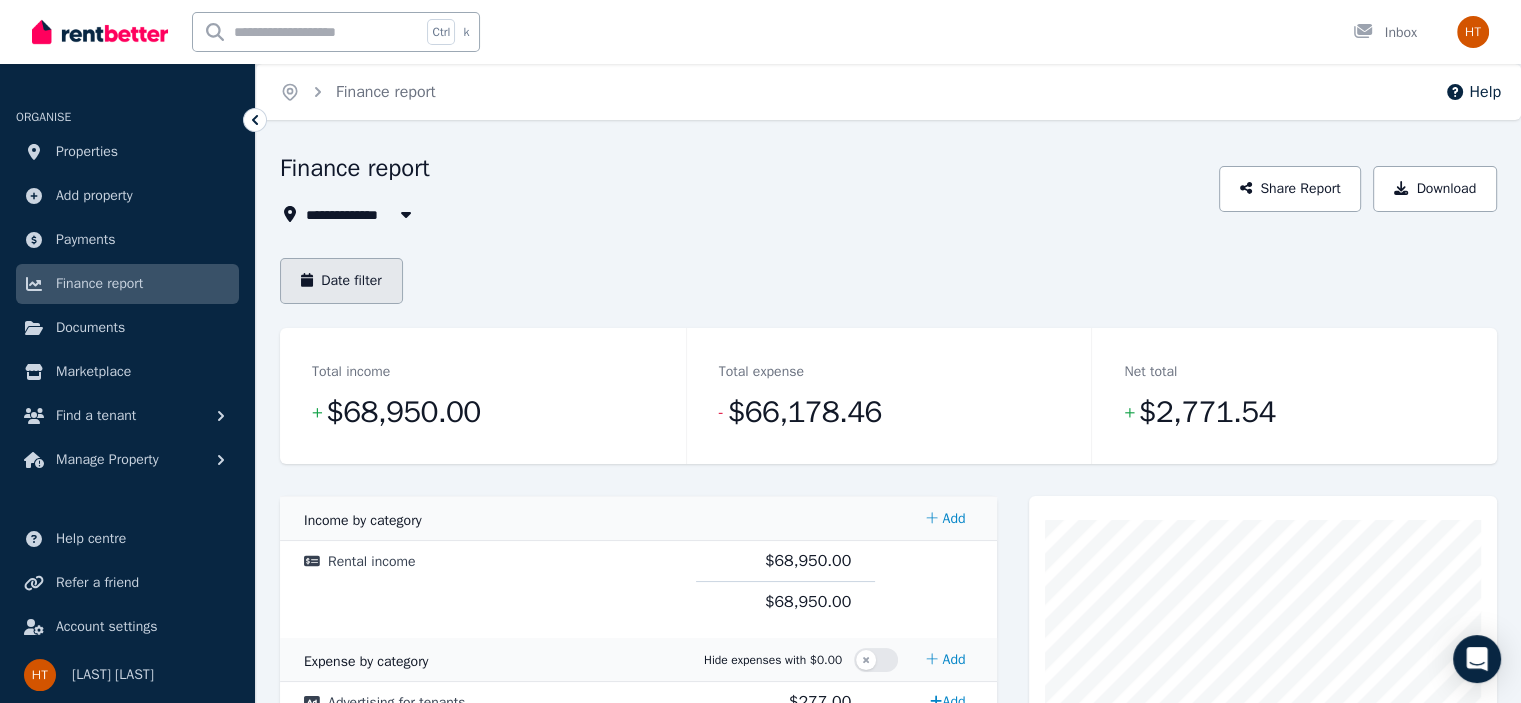 click on "Date filter" at bounding box center (341, 281) 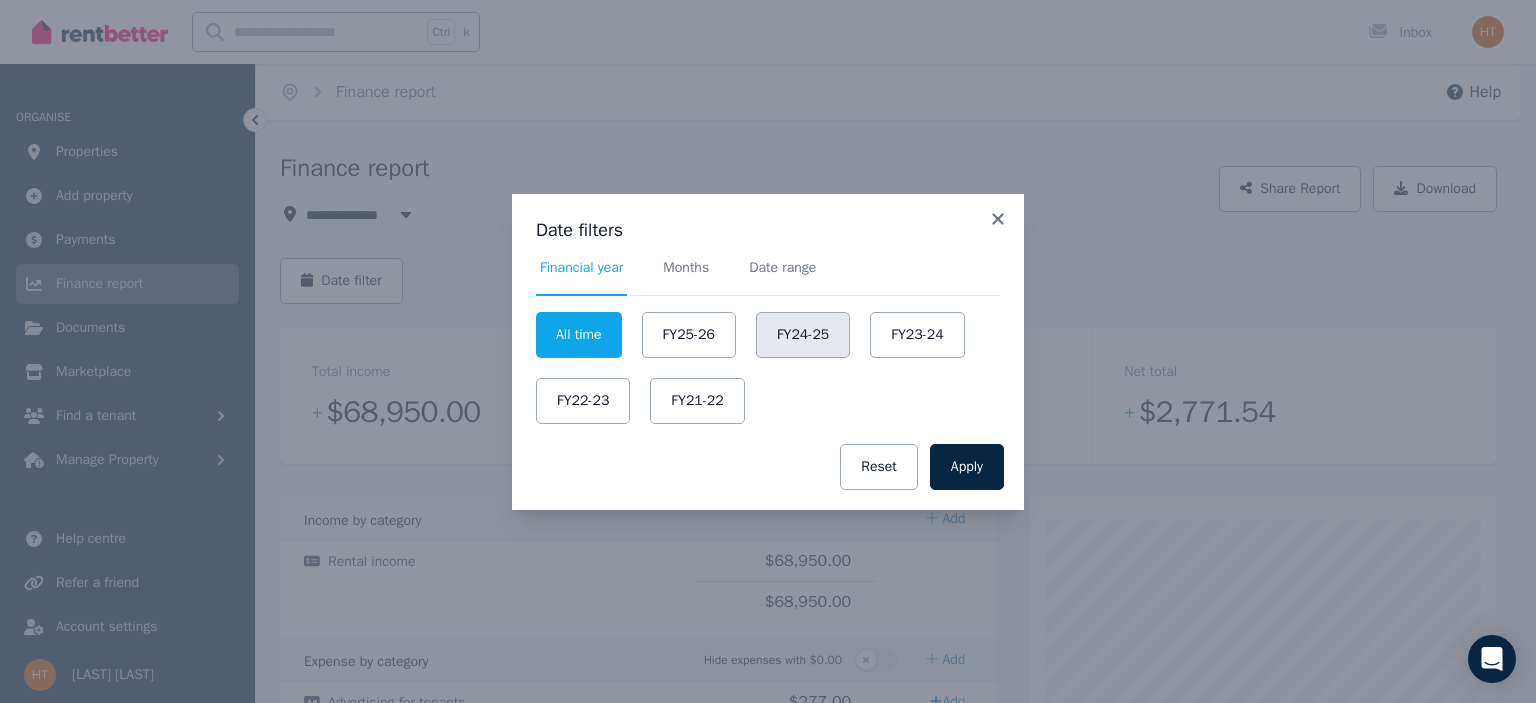 click on "FY24-25" at bounding box center (803, 335) 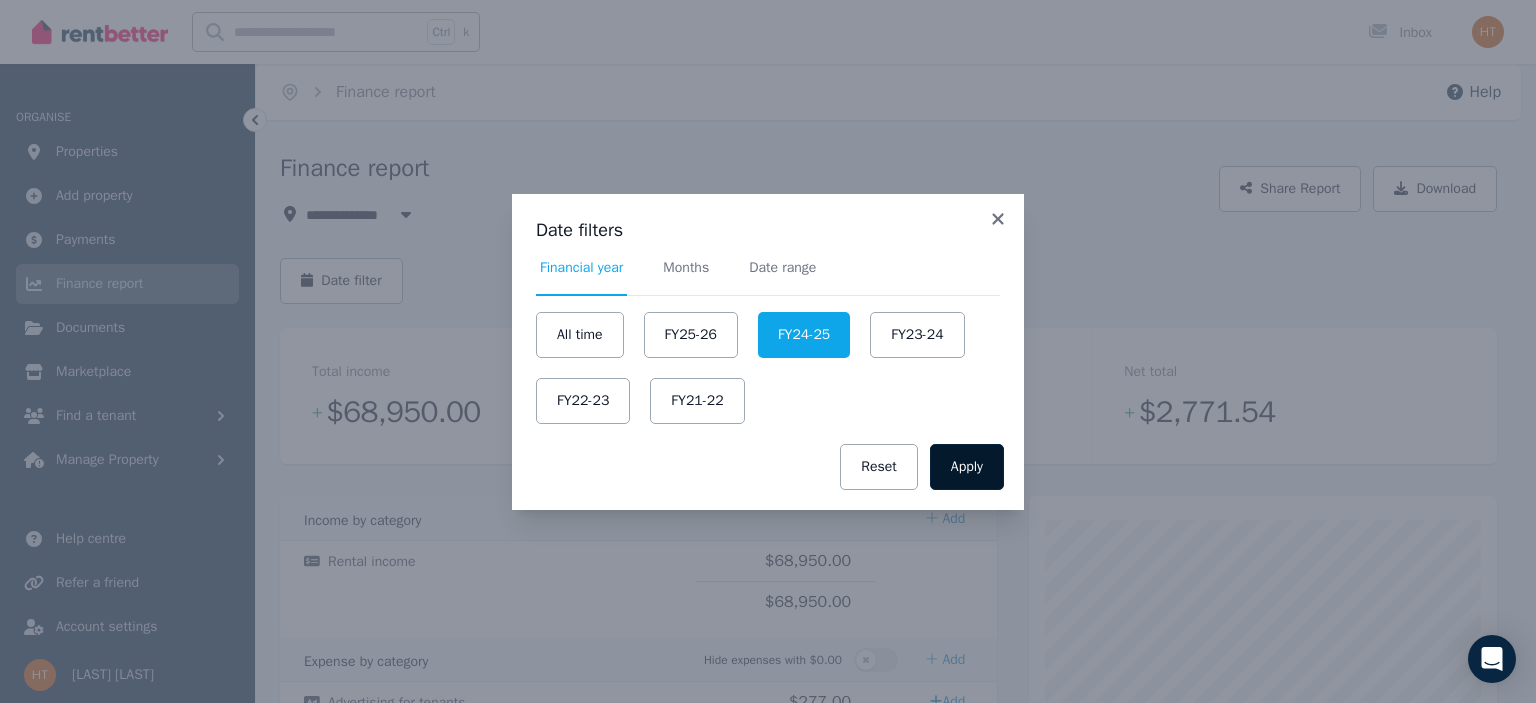 click on "Apply" at bounding box center [967, 467] 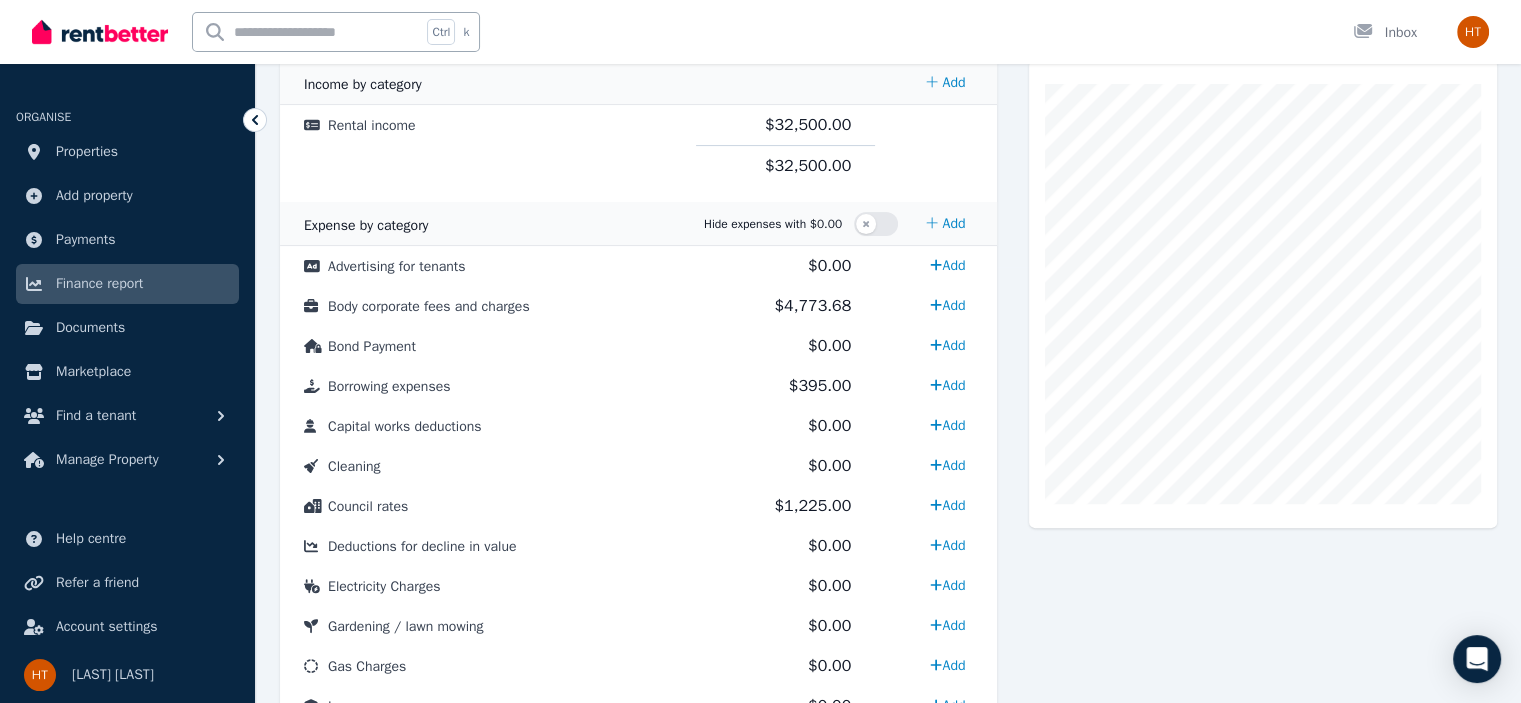 scroll, scrollTop: 439, scrollLeft: 0, axis: vertical 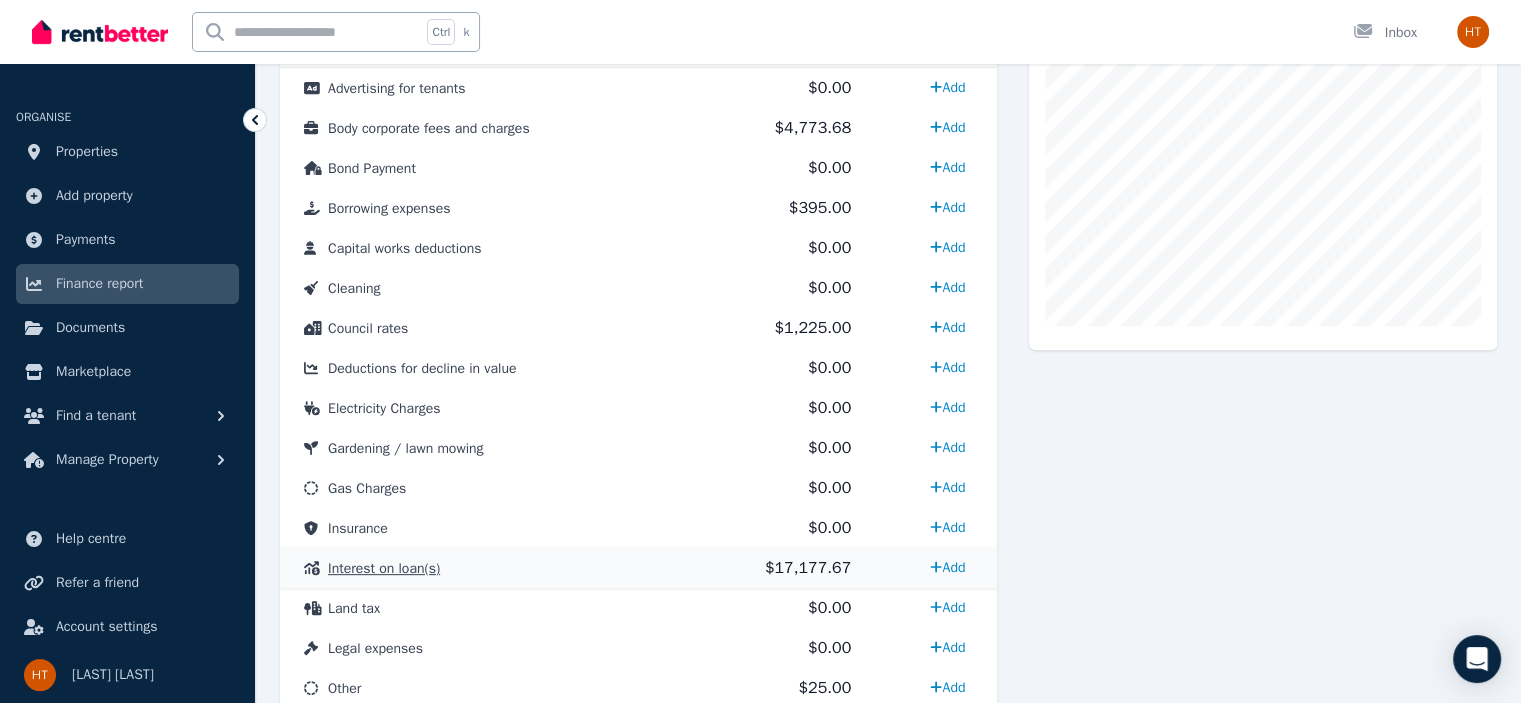 click on "Interest on loan(s)" at bounding box center [384, 568] 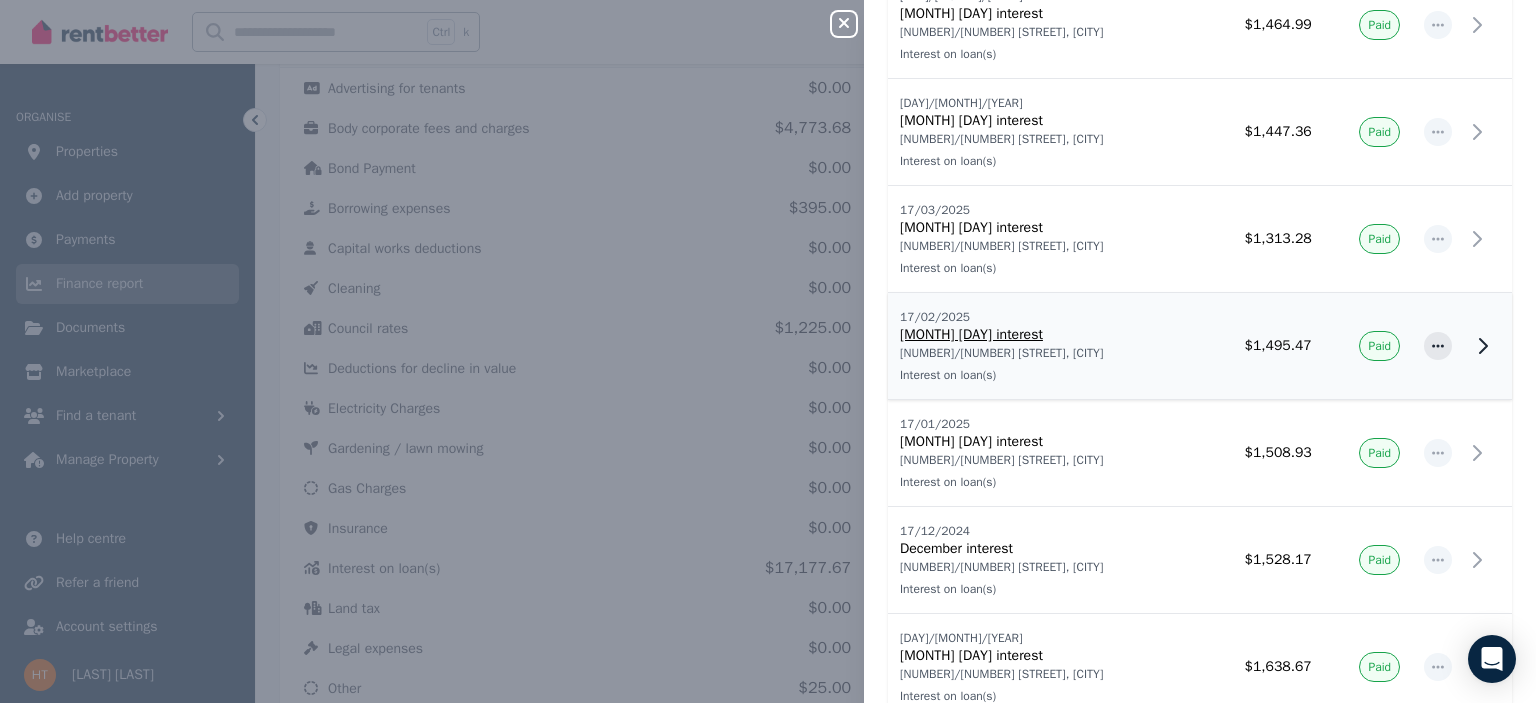 scroll, scrollTop: 0, scrollLeft: 0, axis: both 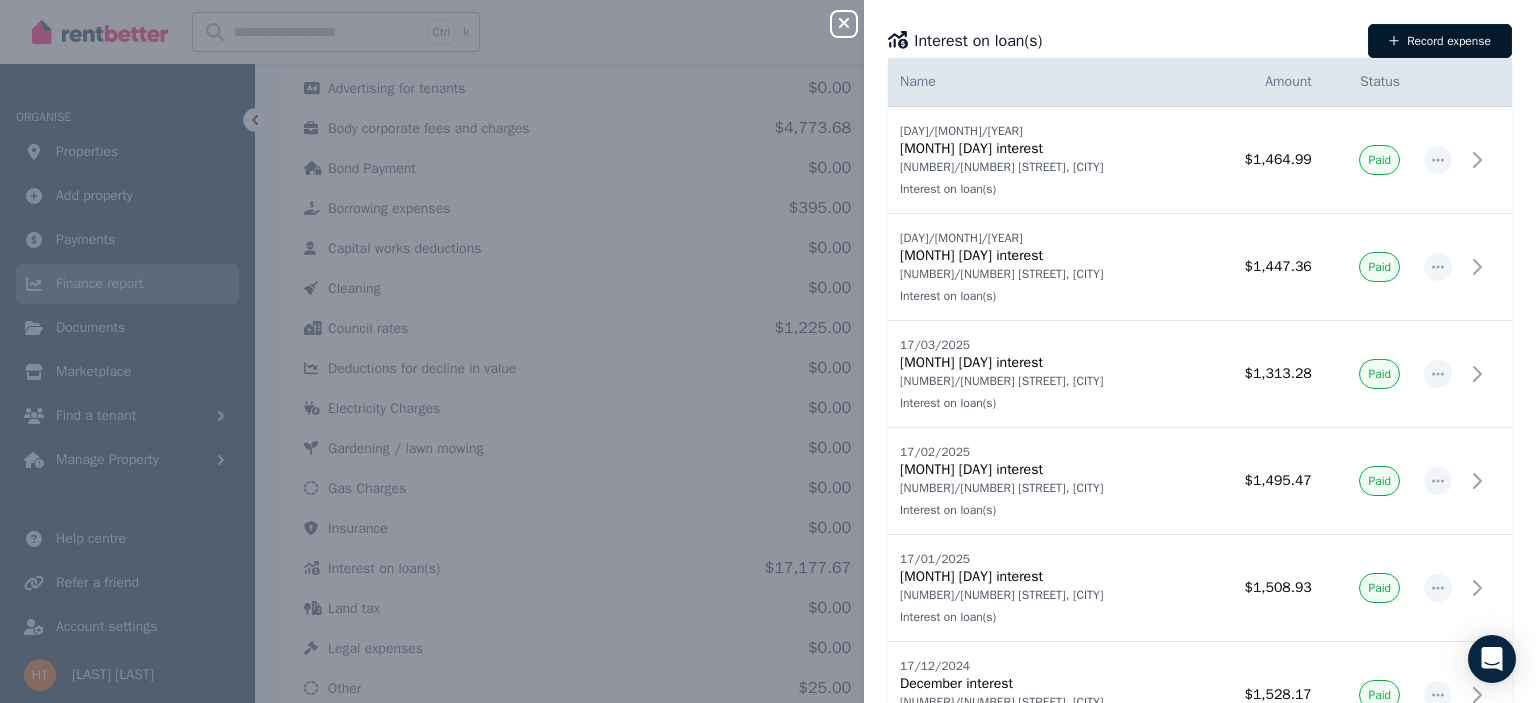 click on "Record expense" at bounding box center [1440, 41] 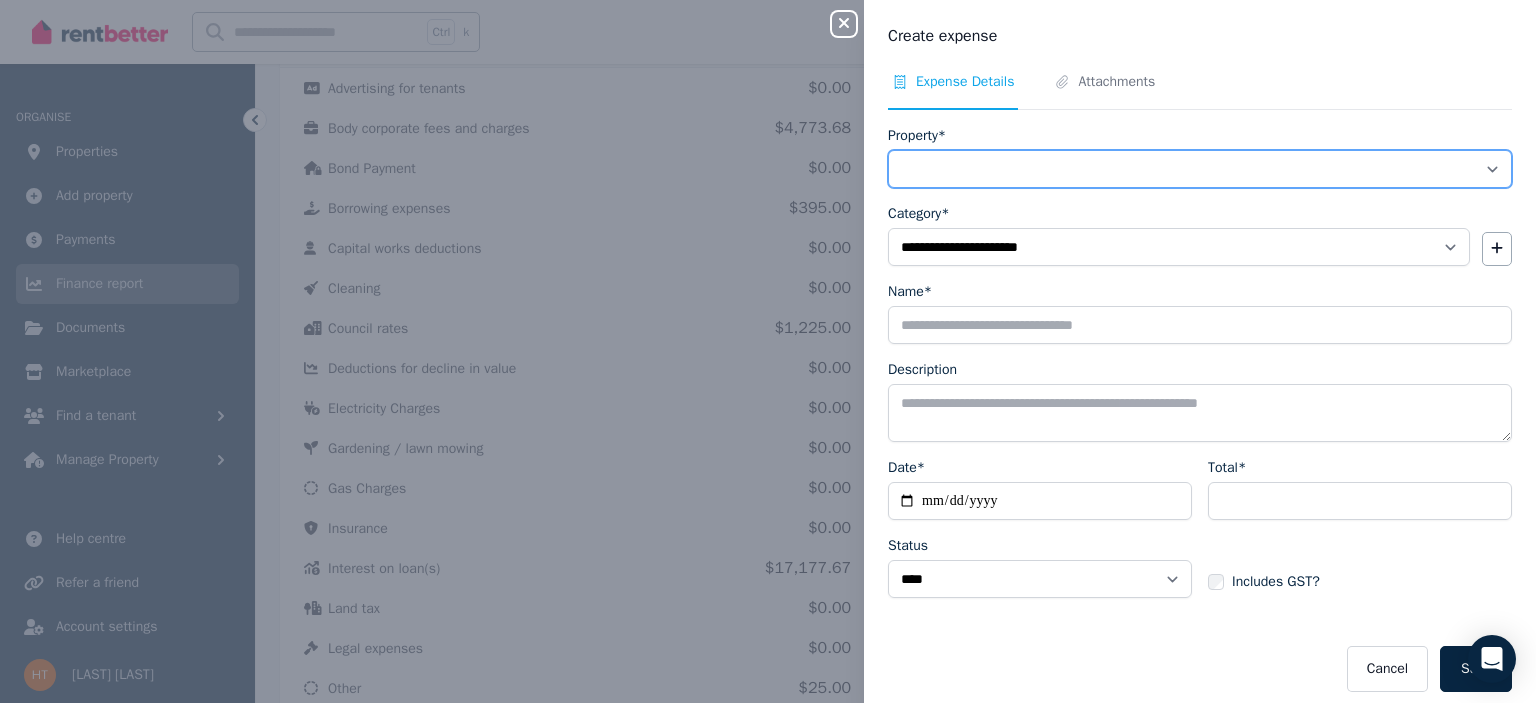 click on "**********" at bounding box center [1200, 169] 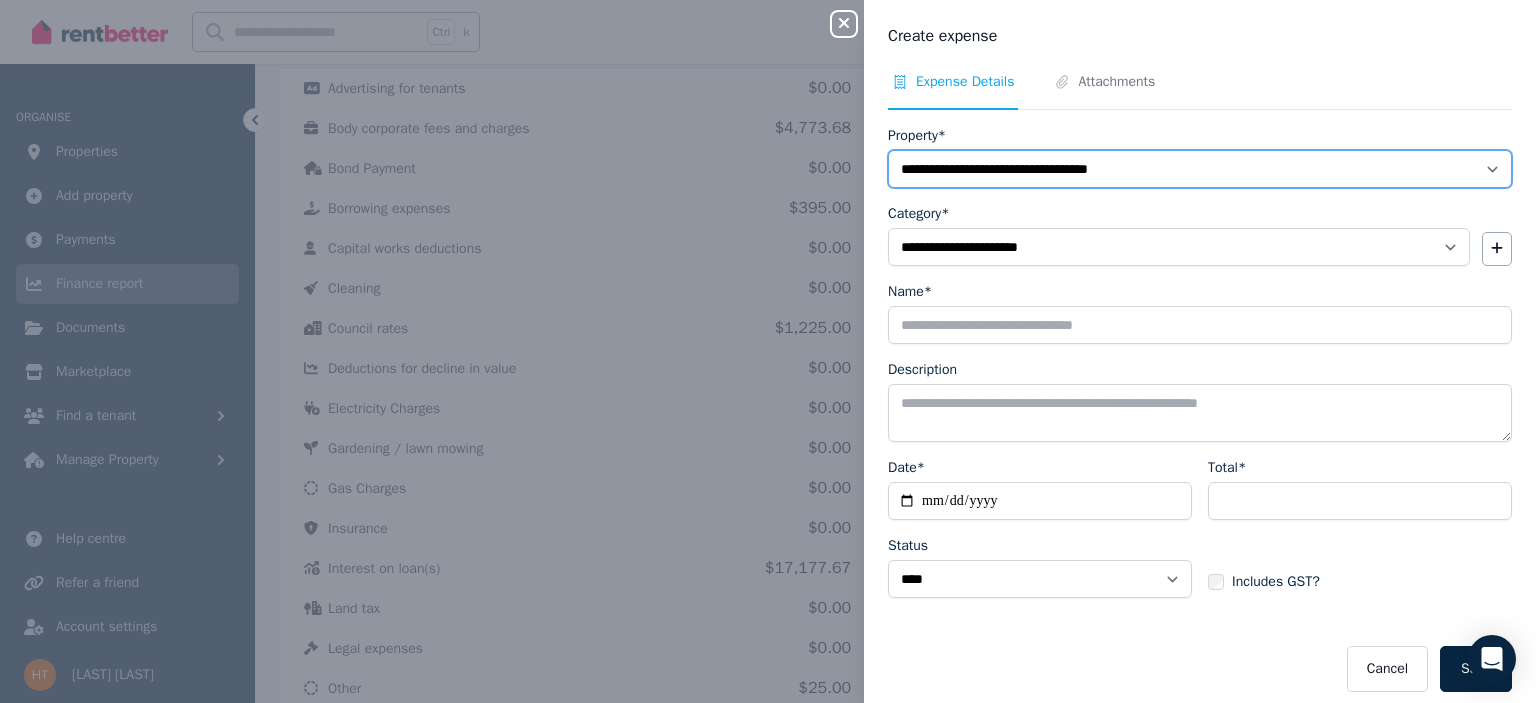 click on "**********" at bounding box center (1200, 169) 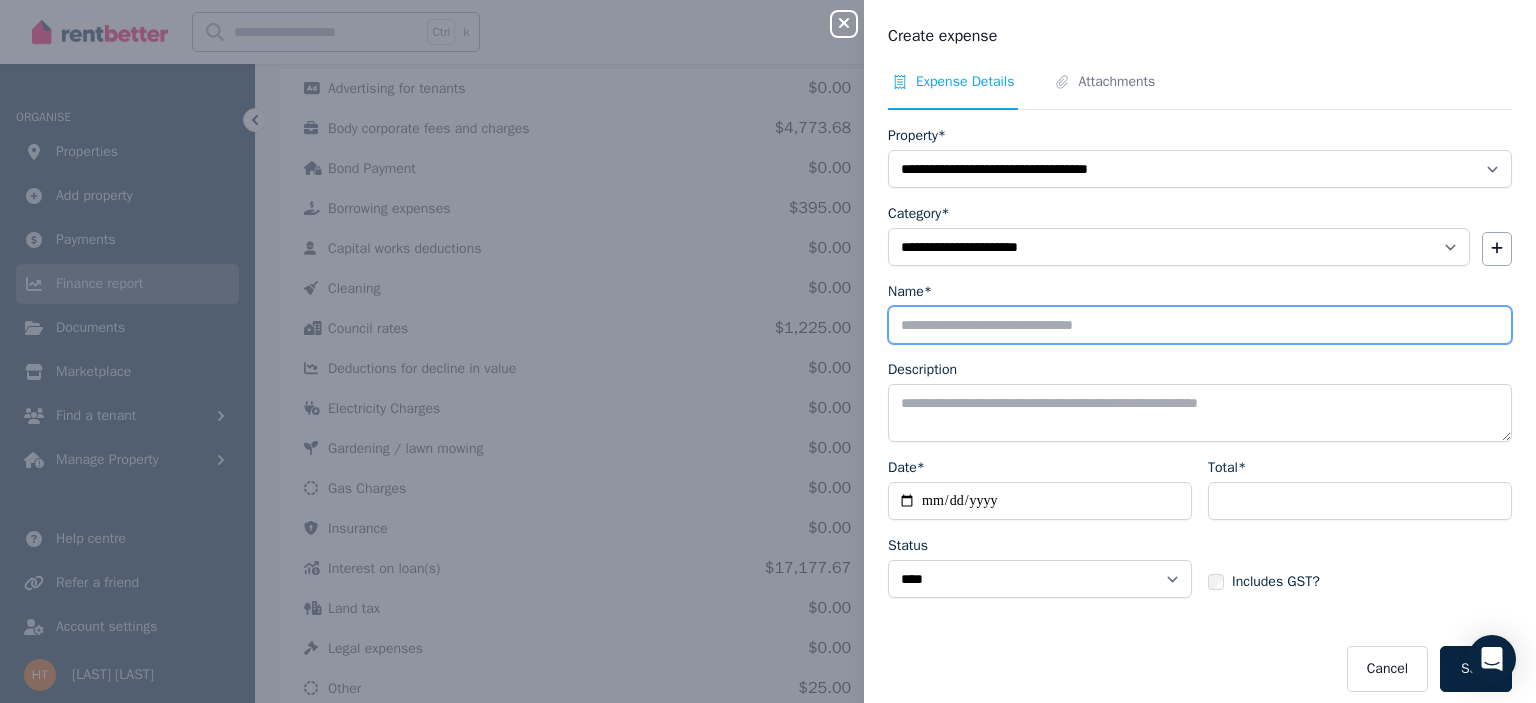 click on "Name*" at bounding box center (1200, 325) 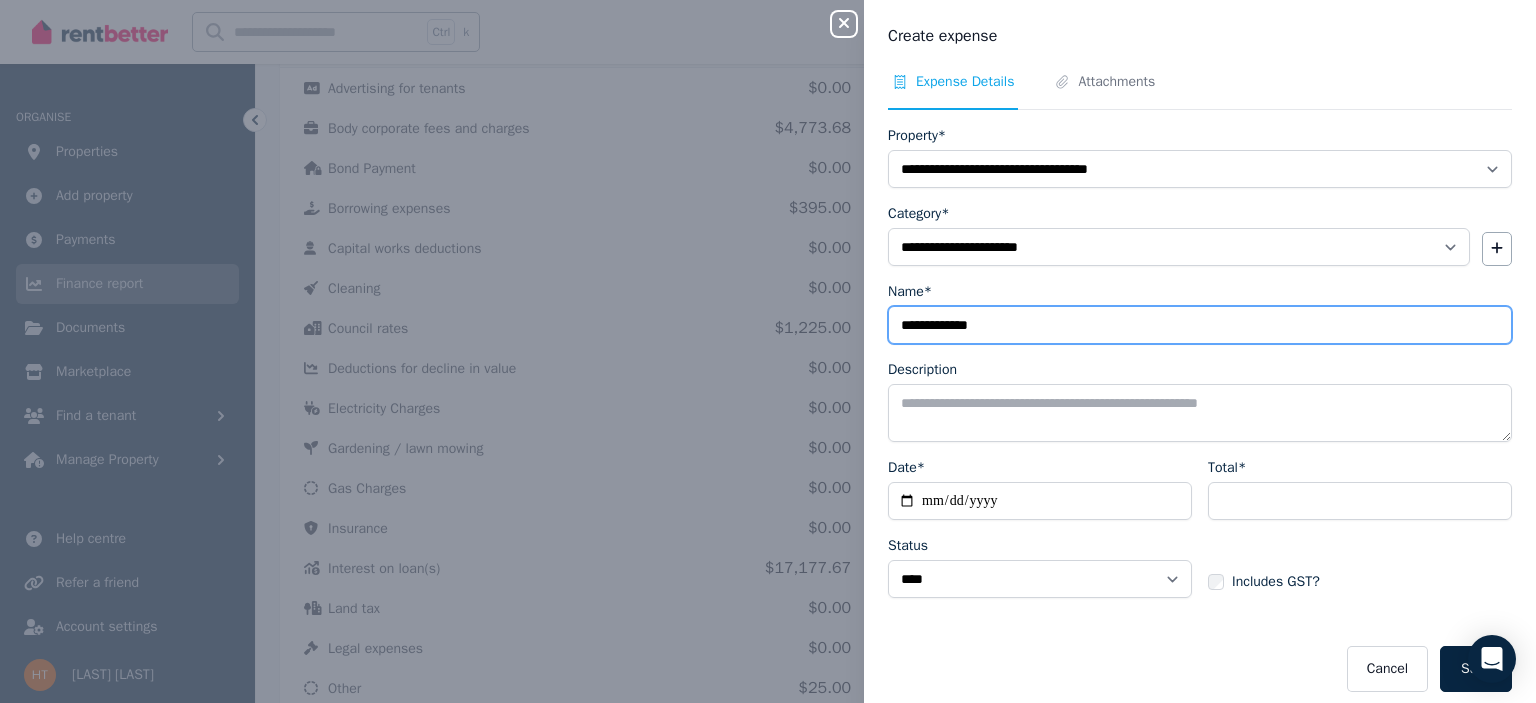 type on "**********" 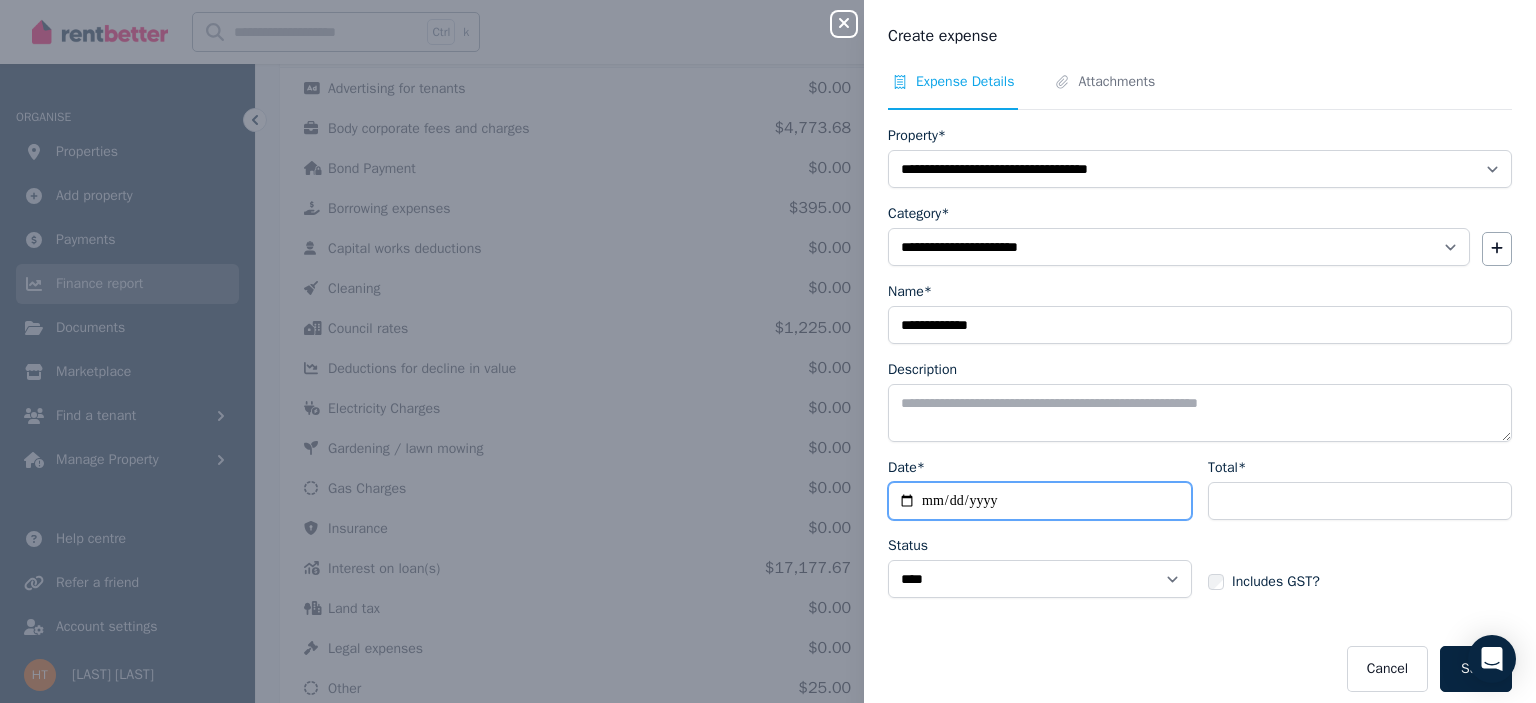 click on "Date*" at bounding box center (1040, 501) 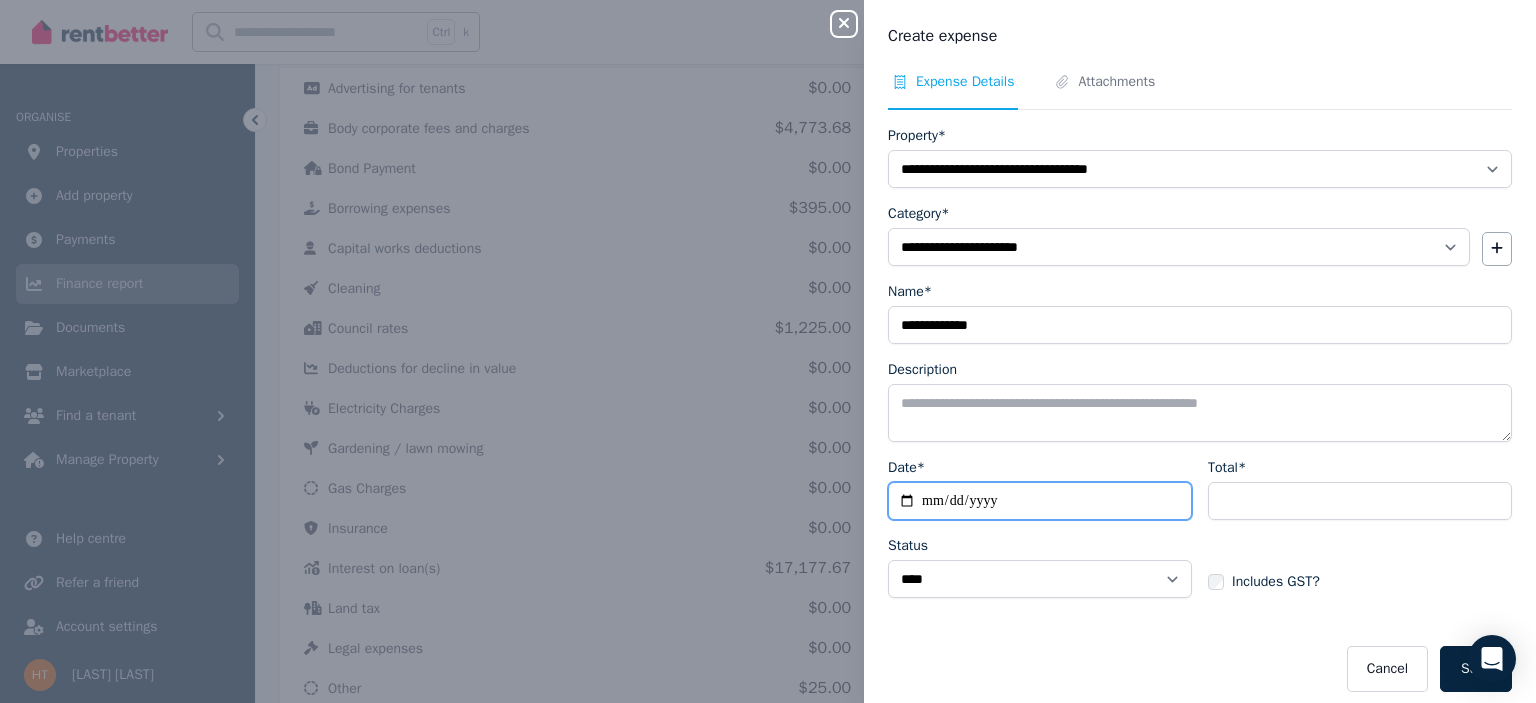 type on "**********" 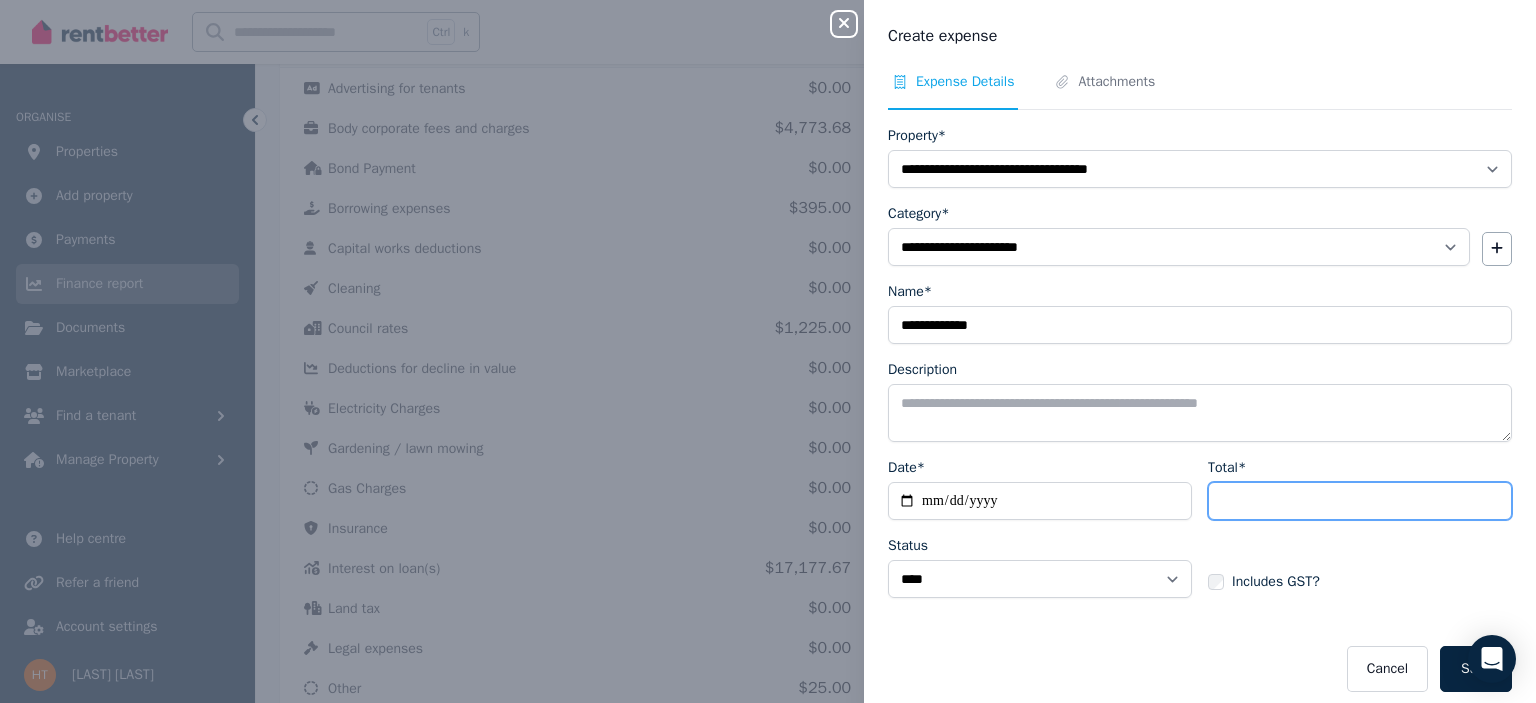 click on "Total*" at bounding box center [1360, 501] 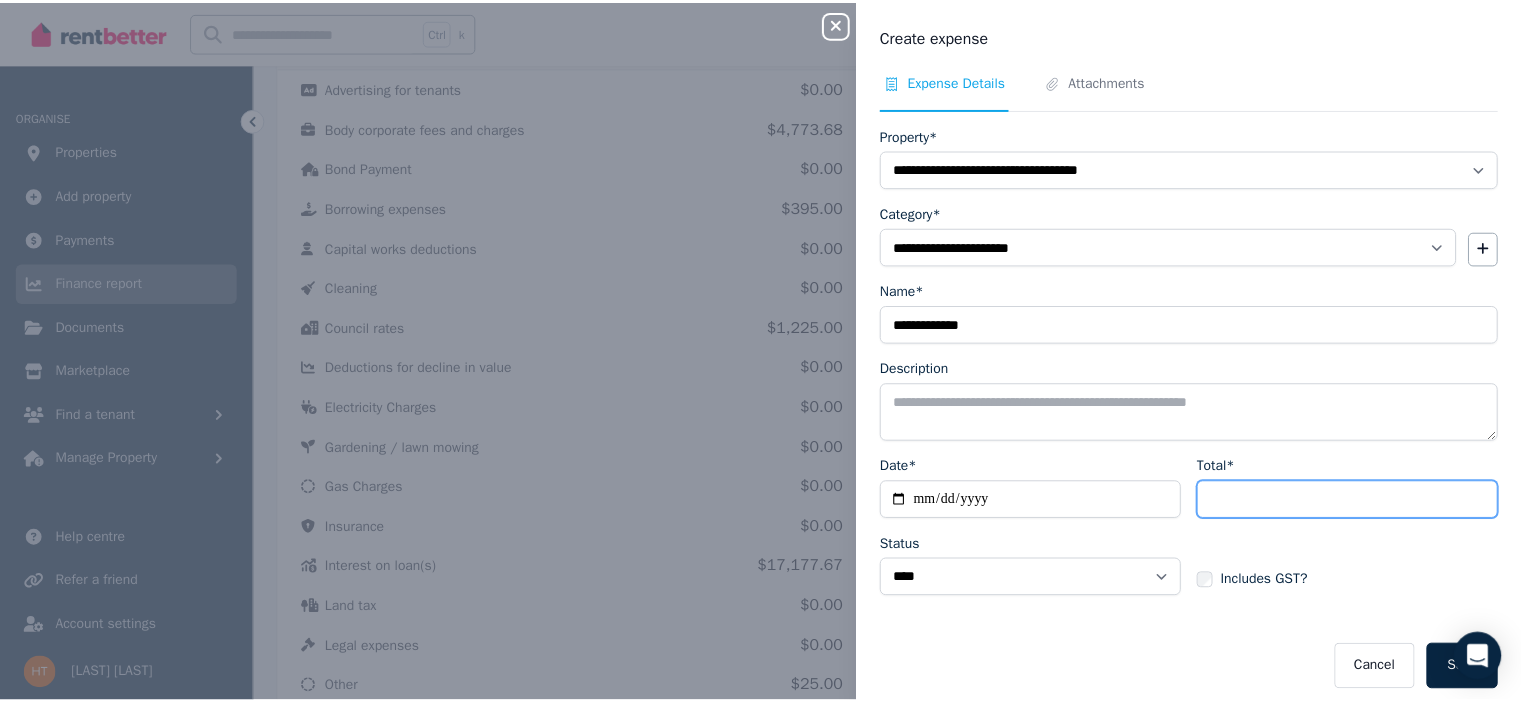 scroll, scrollTop: 9, scrollLeft: 0, axis: vertical 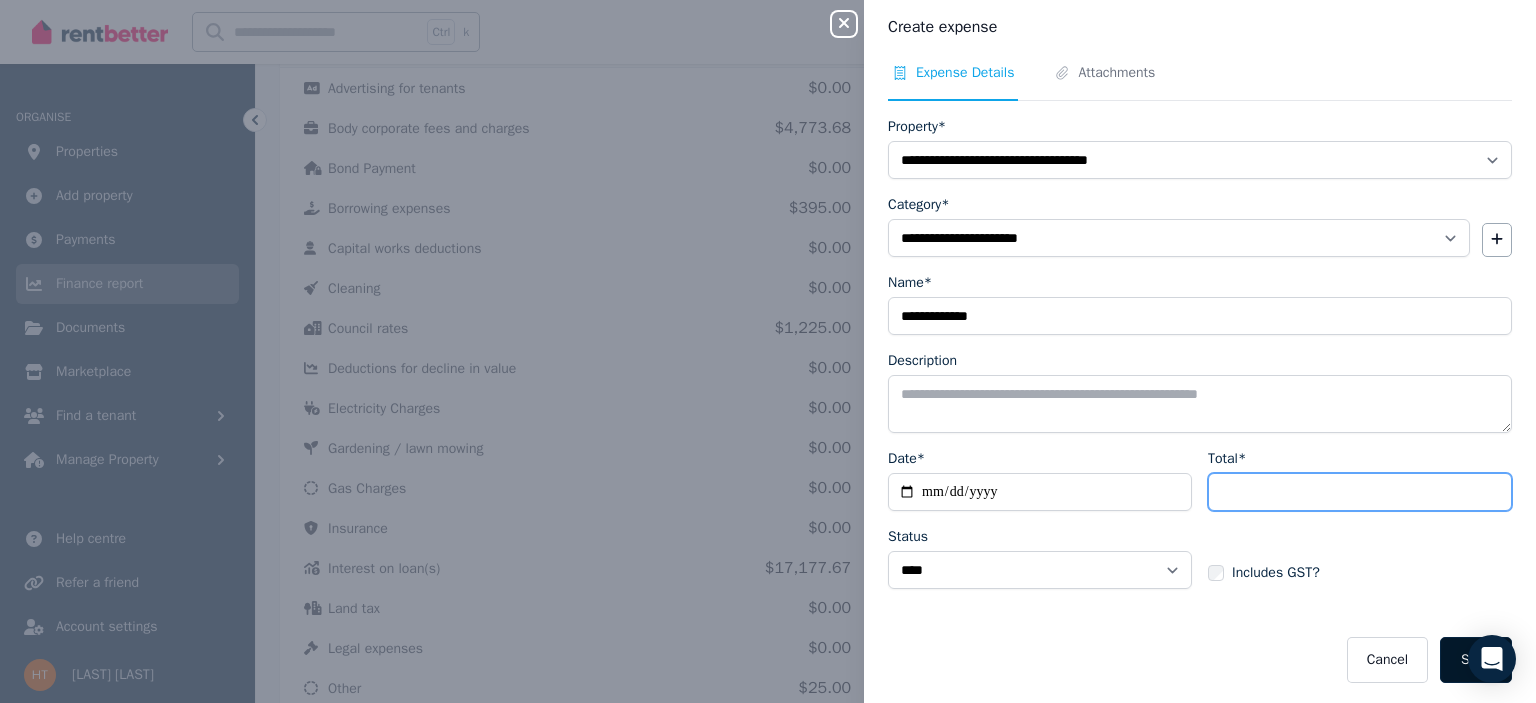 type on "*******" 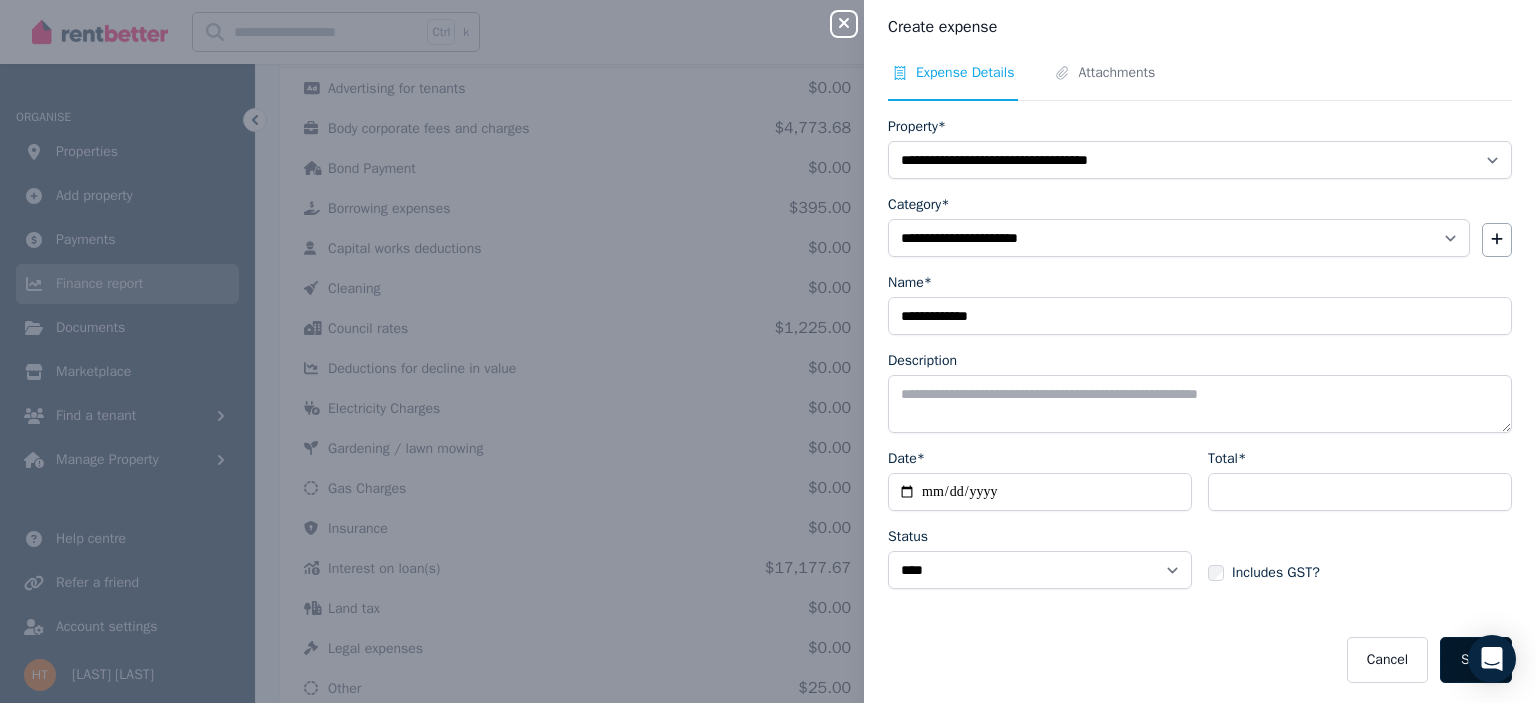 click on "Save" at bounding box center (1476, 660) 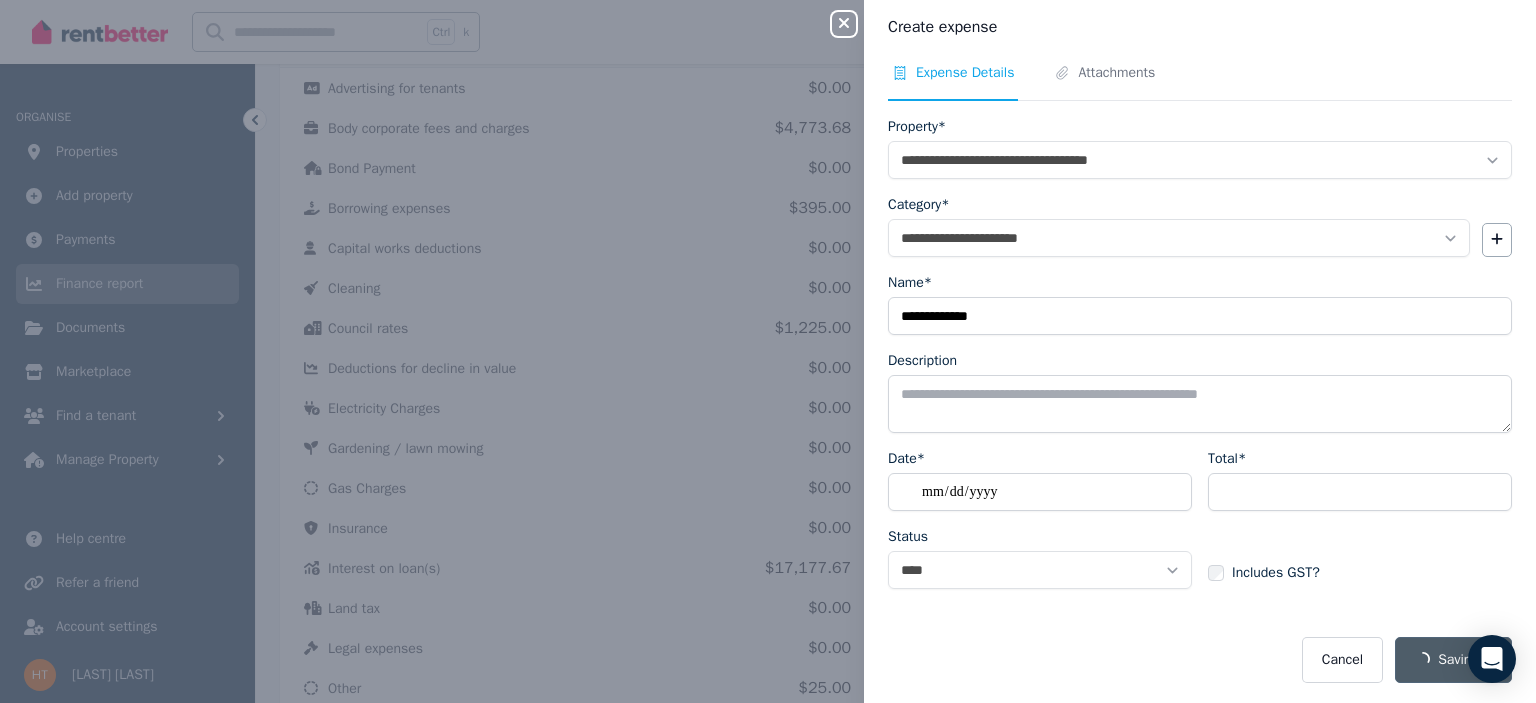 select 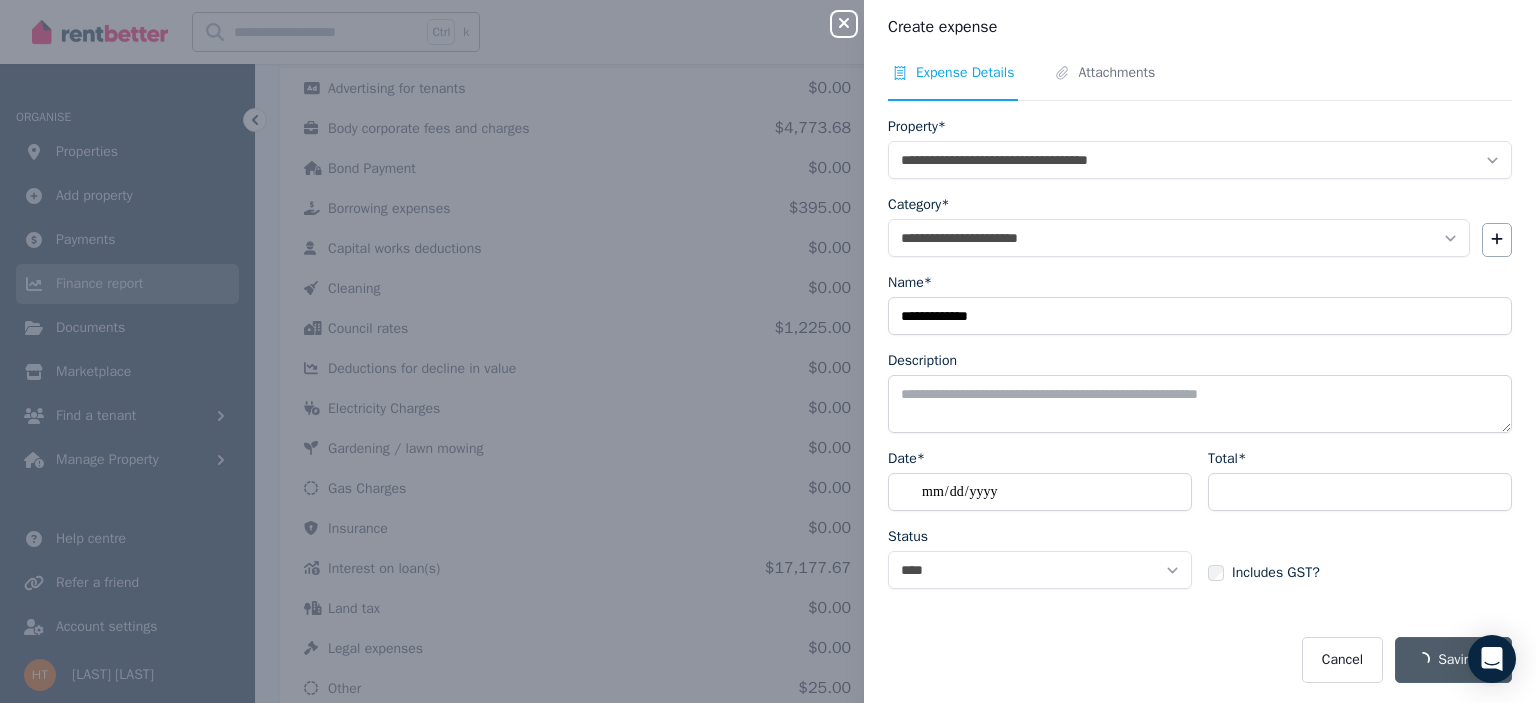 select 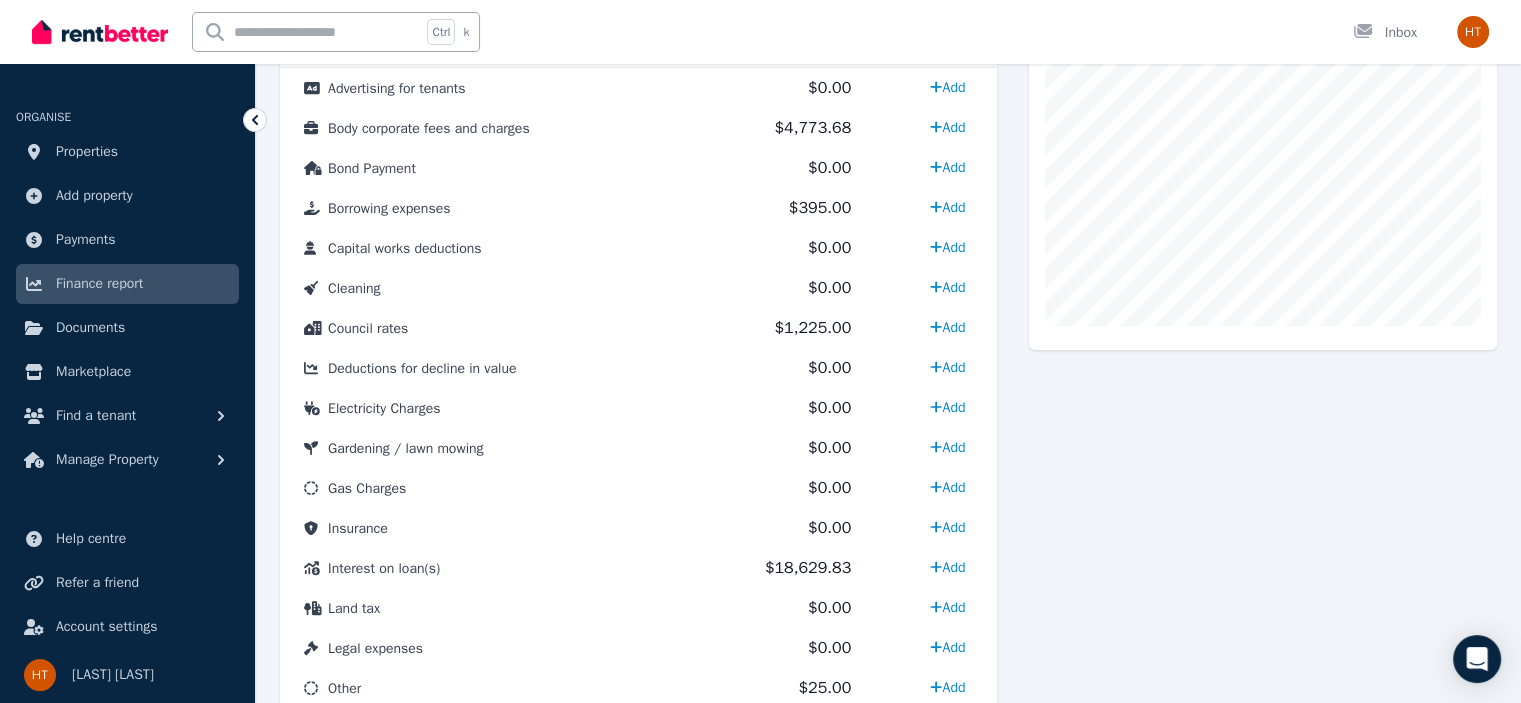 scroll, scrollTop: 628, scrollLeft: 0, axis: vertical 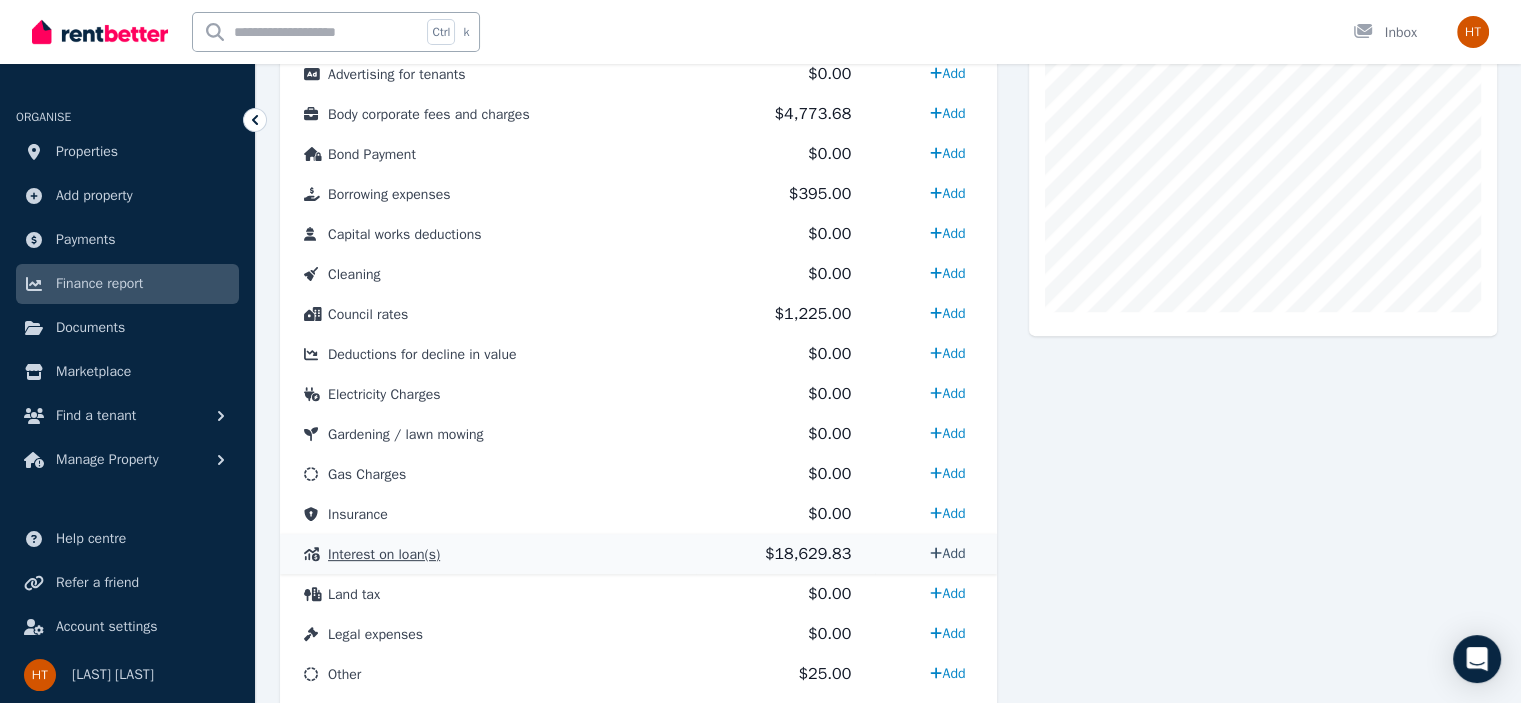 click on "Add" at bounding box center (947, 553) 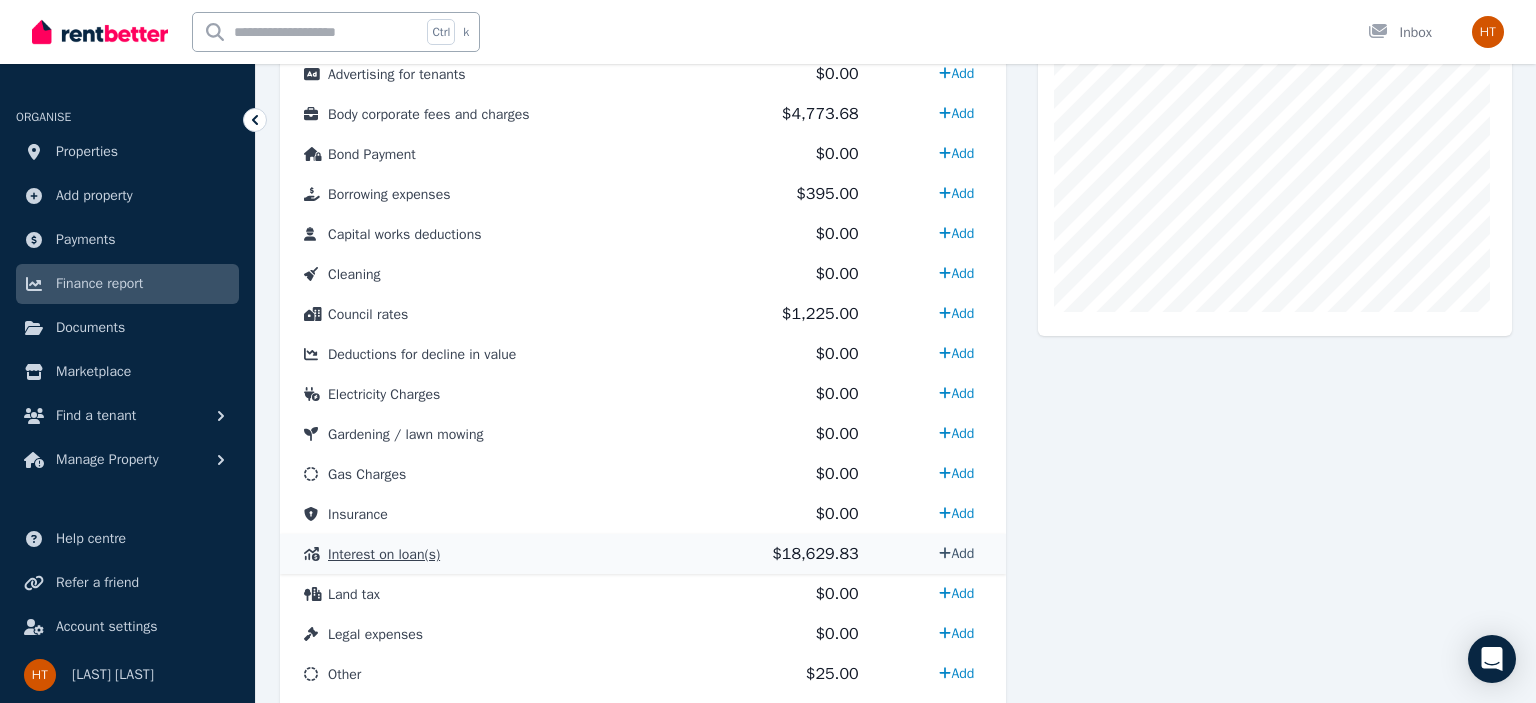select on "**********" 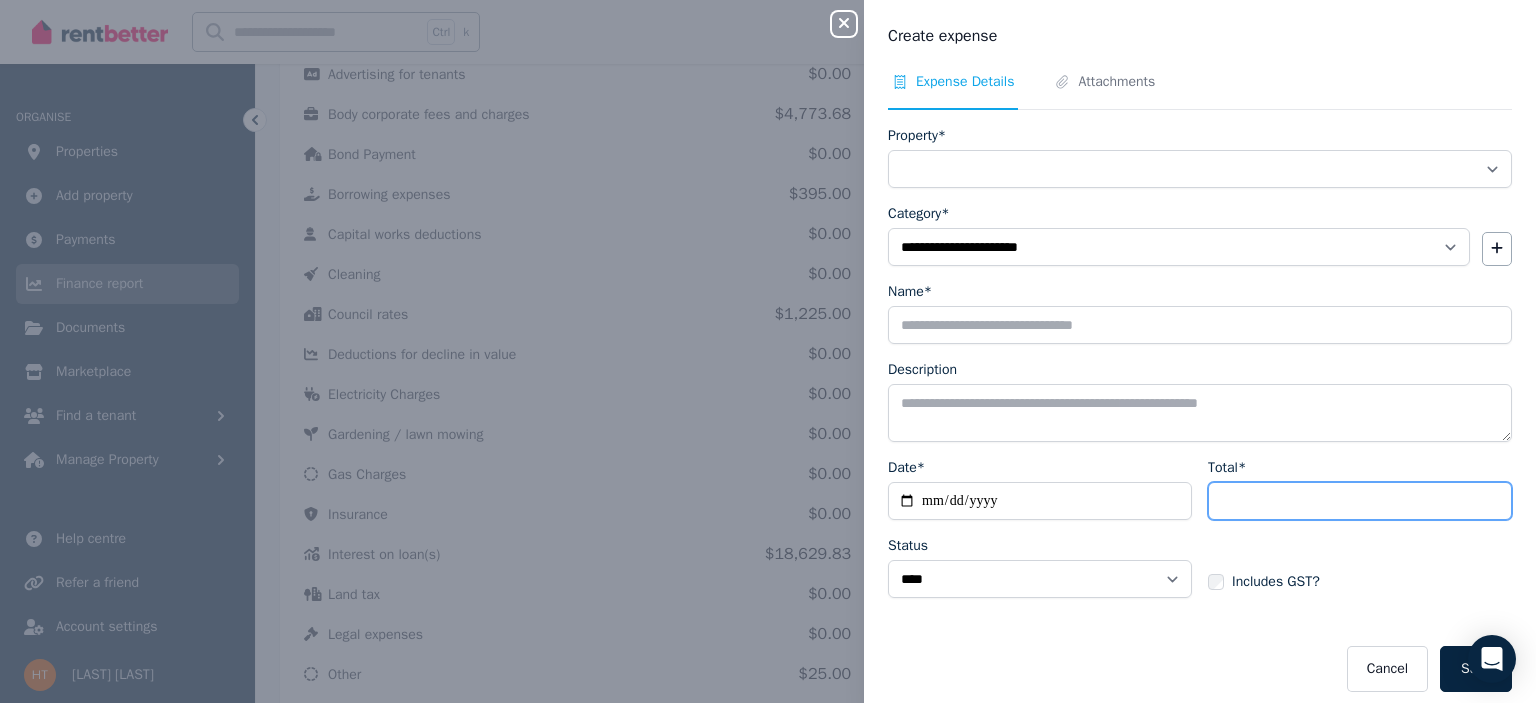 click on "Total*" at bounding box center [1360, 501] 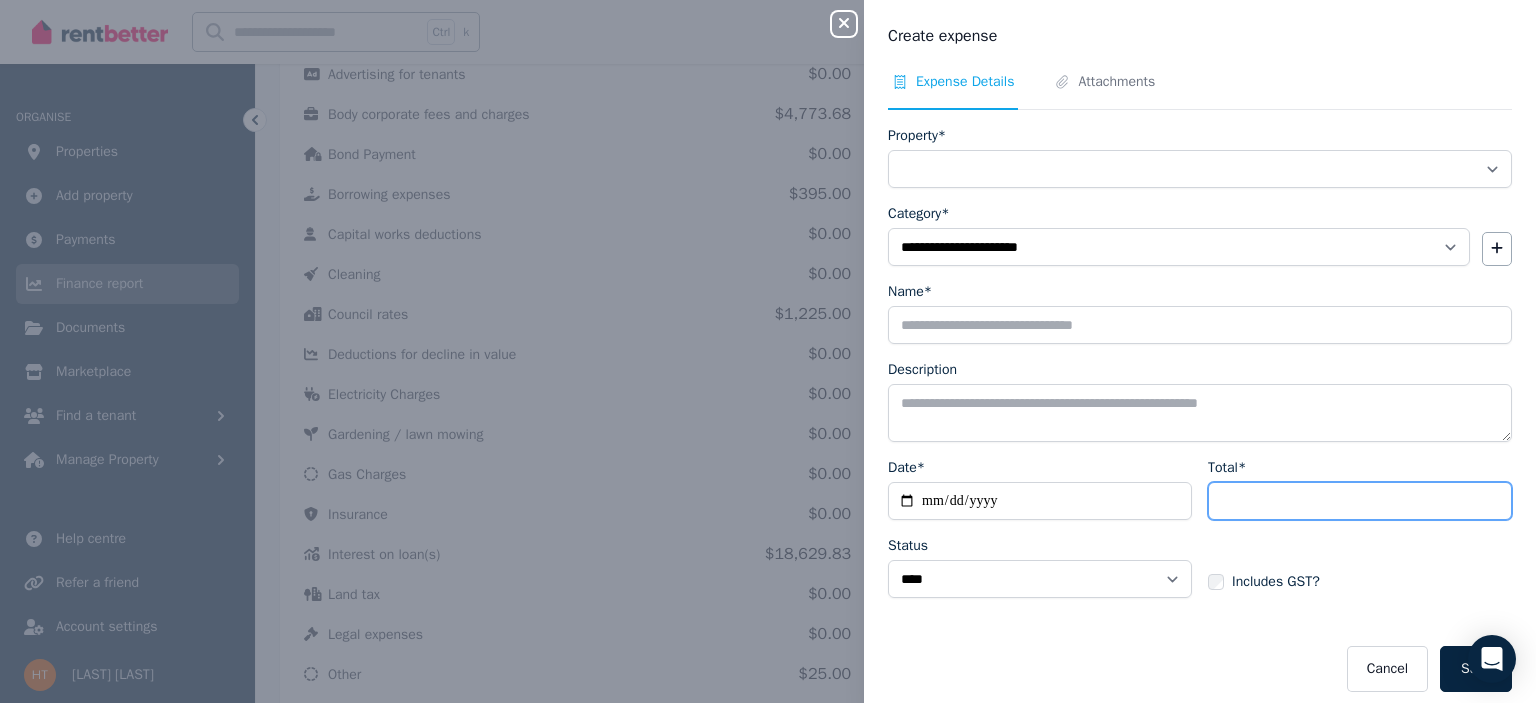 type on "*******" 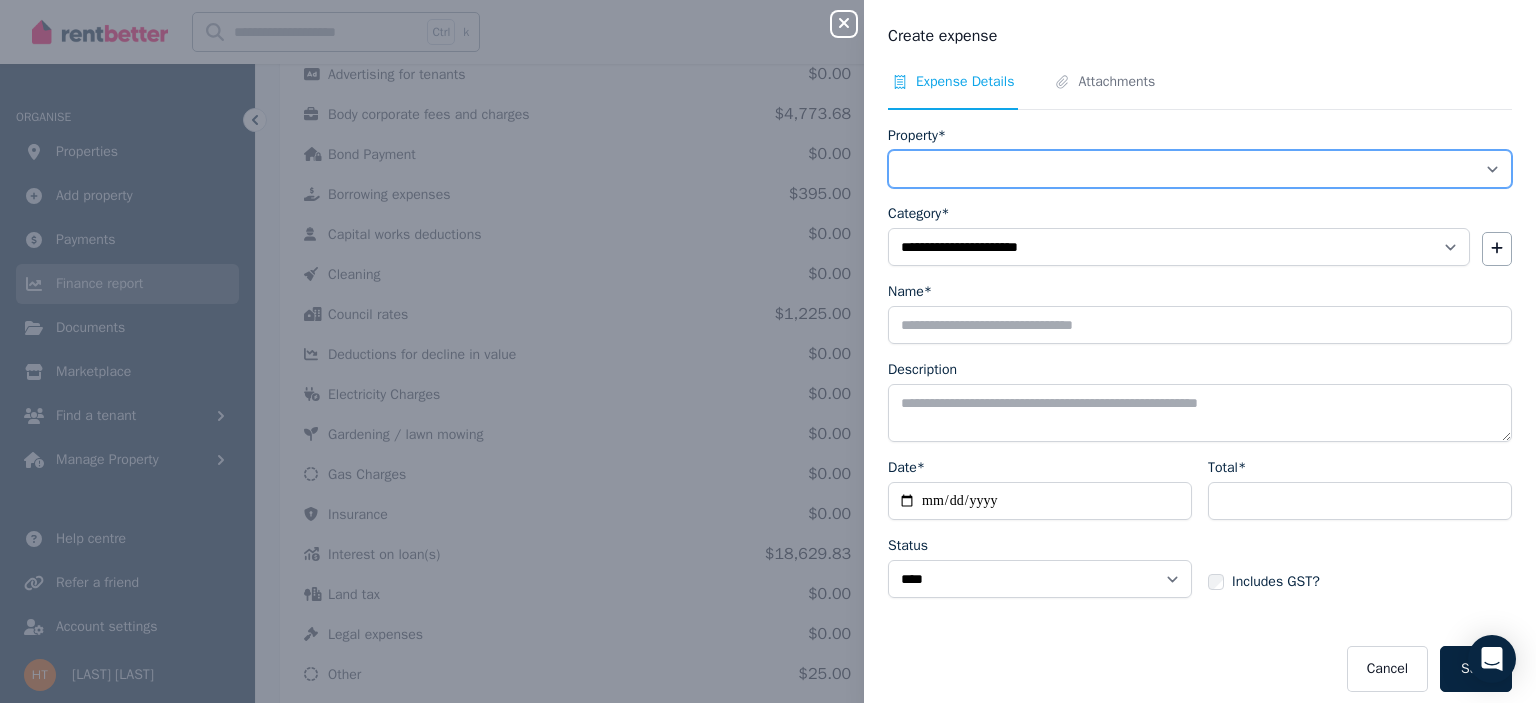 click on "**********" at bounding box center [1200, 169] 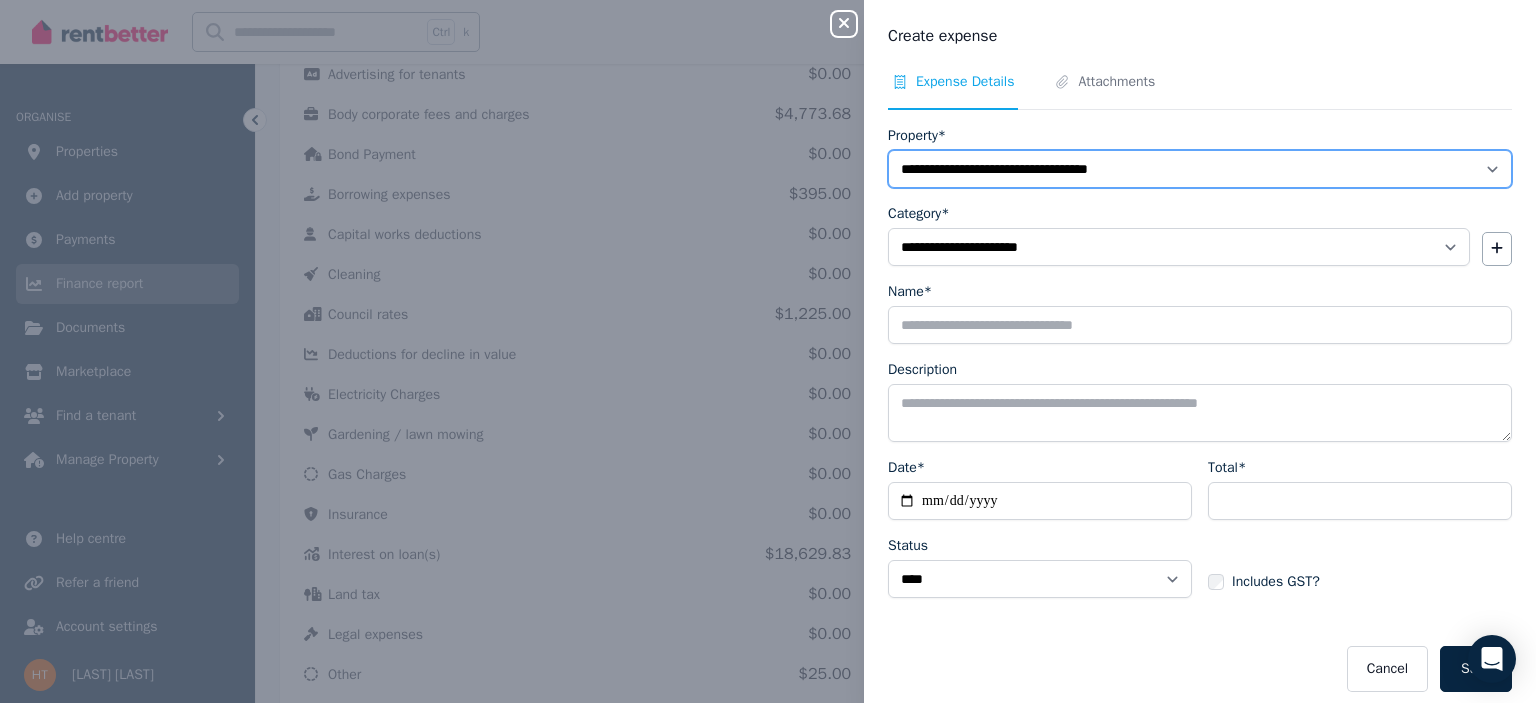 click on "**********" at bounding box center (1200, 169) 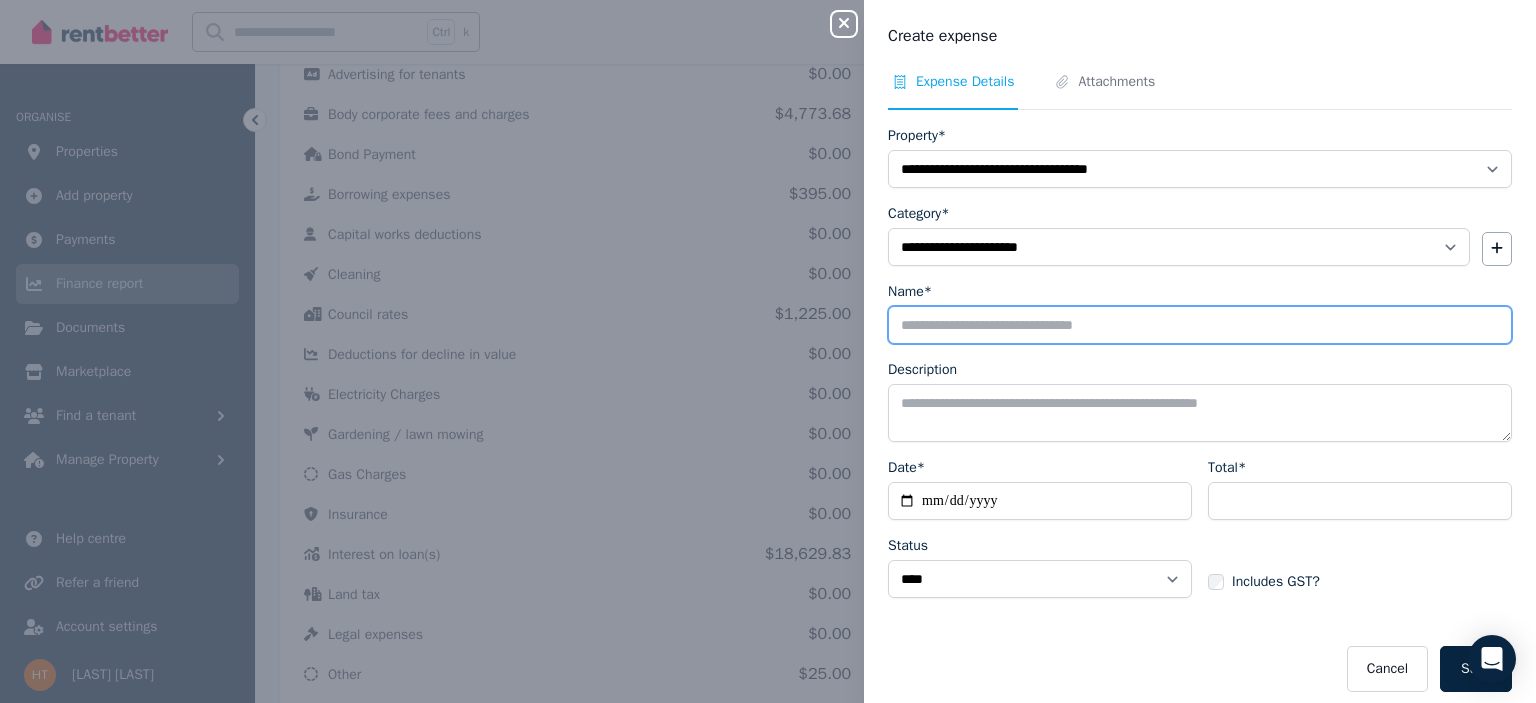 click on "Name*" at bounding box center (1200, 325) 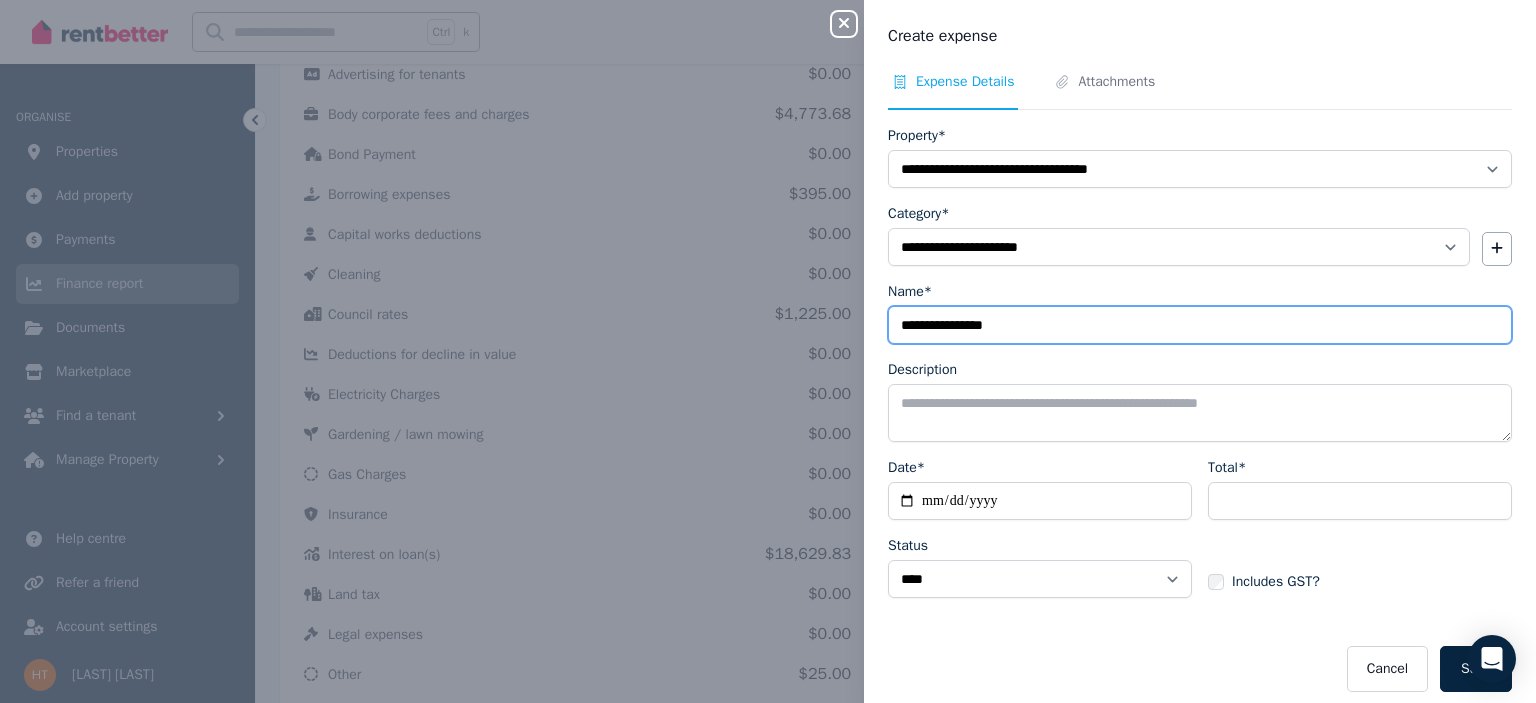 type on "**********" 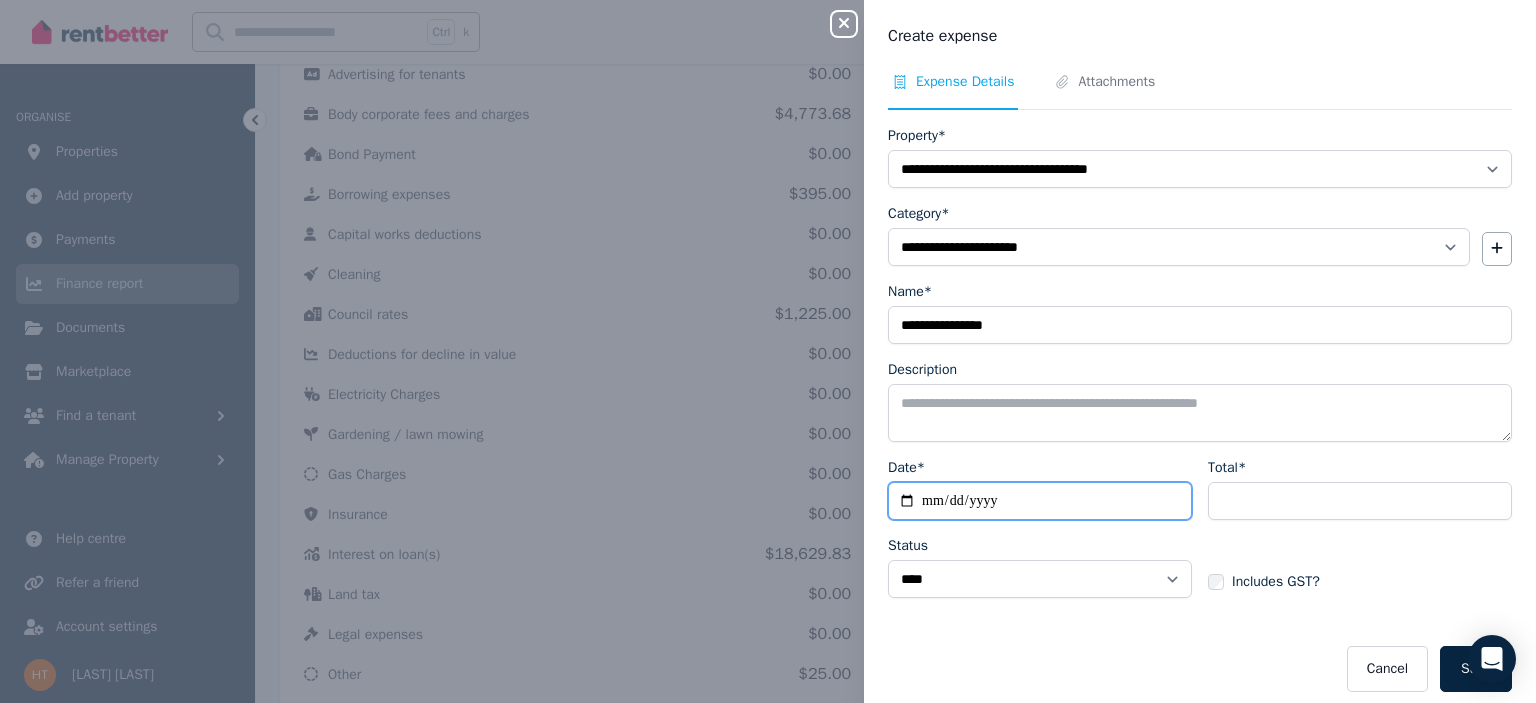 click on "Date*" at bounding box center [1040, 501] 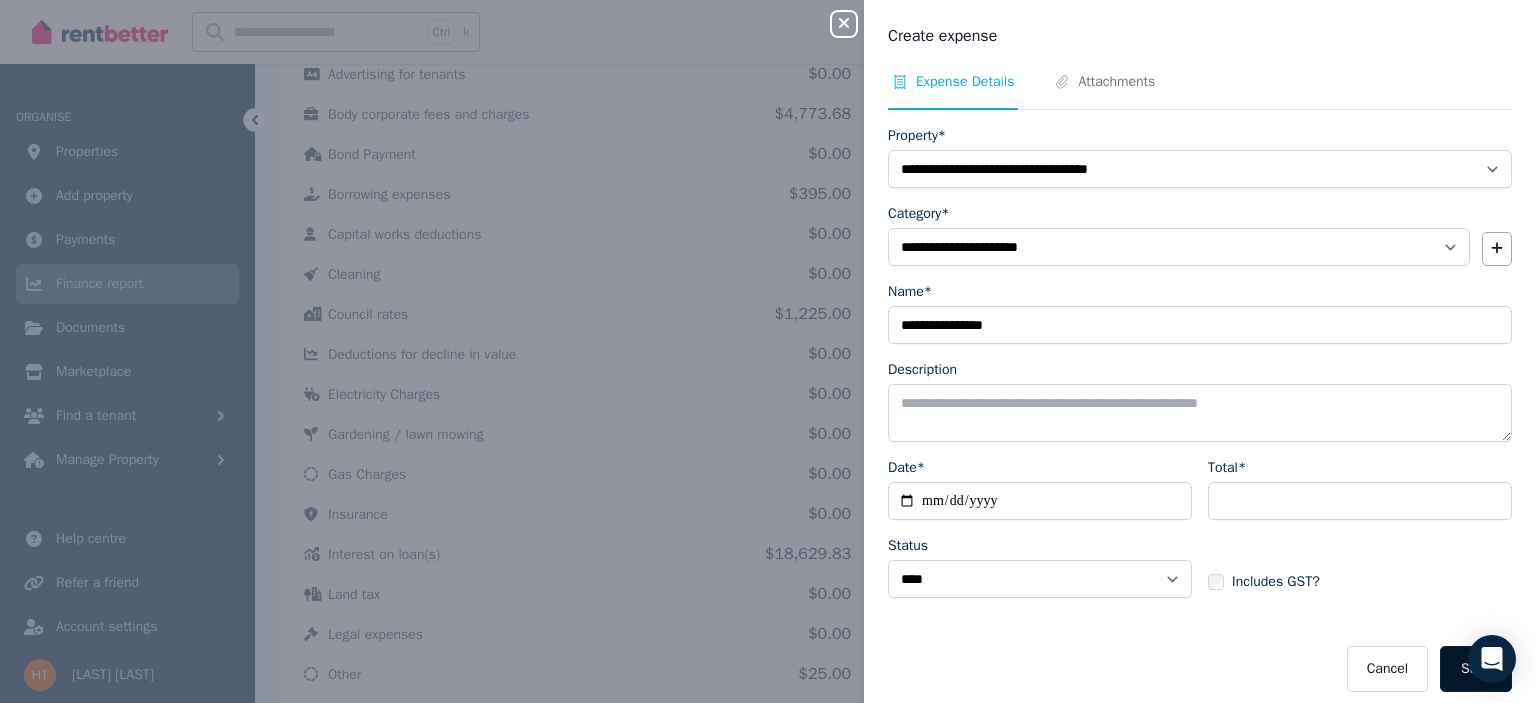 click on "Save" at bounding box center (1476, 669) 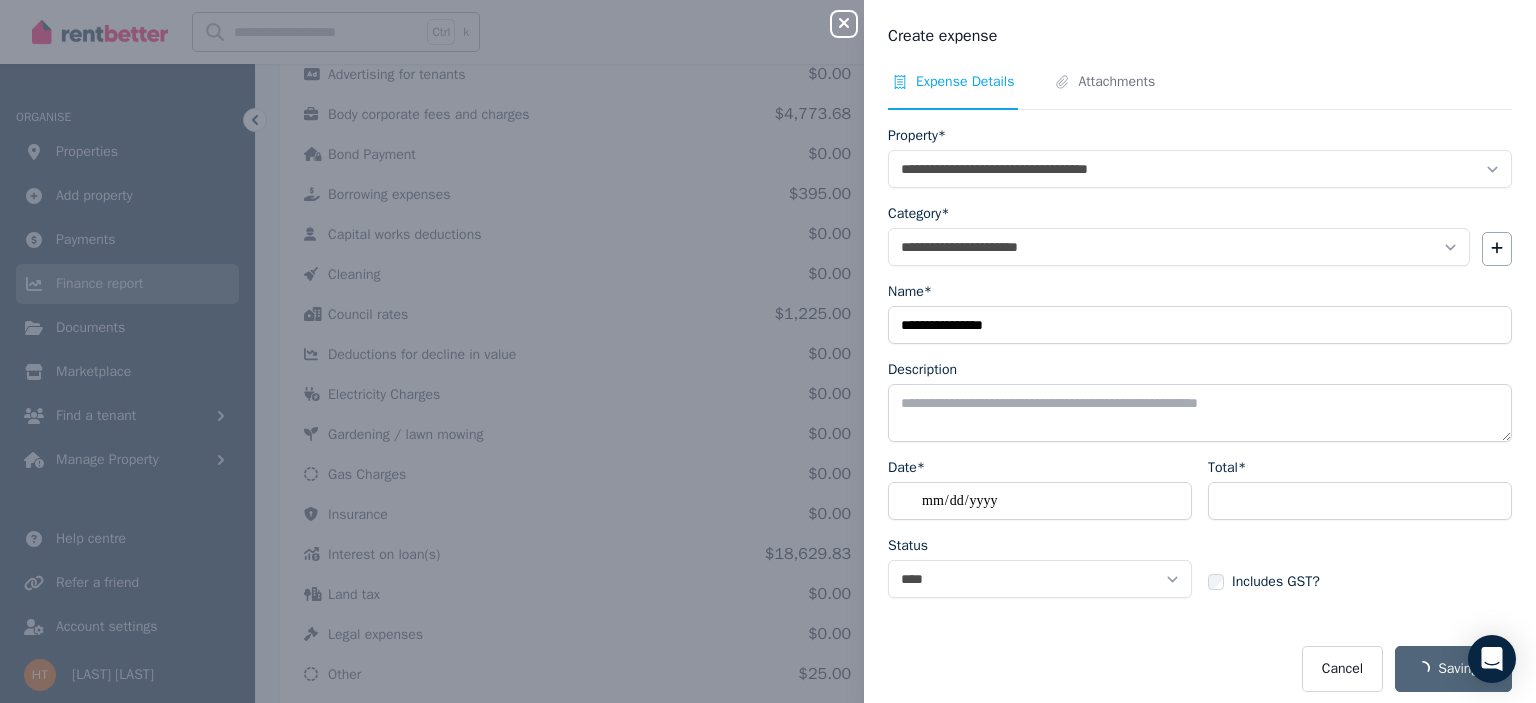 select 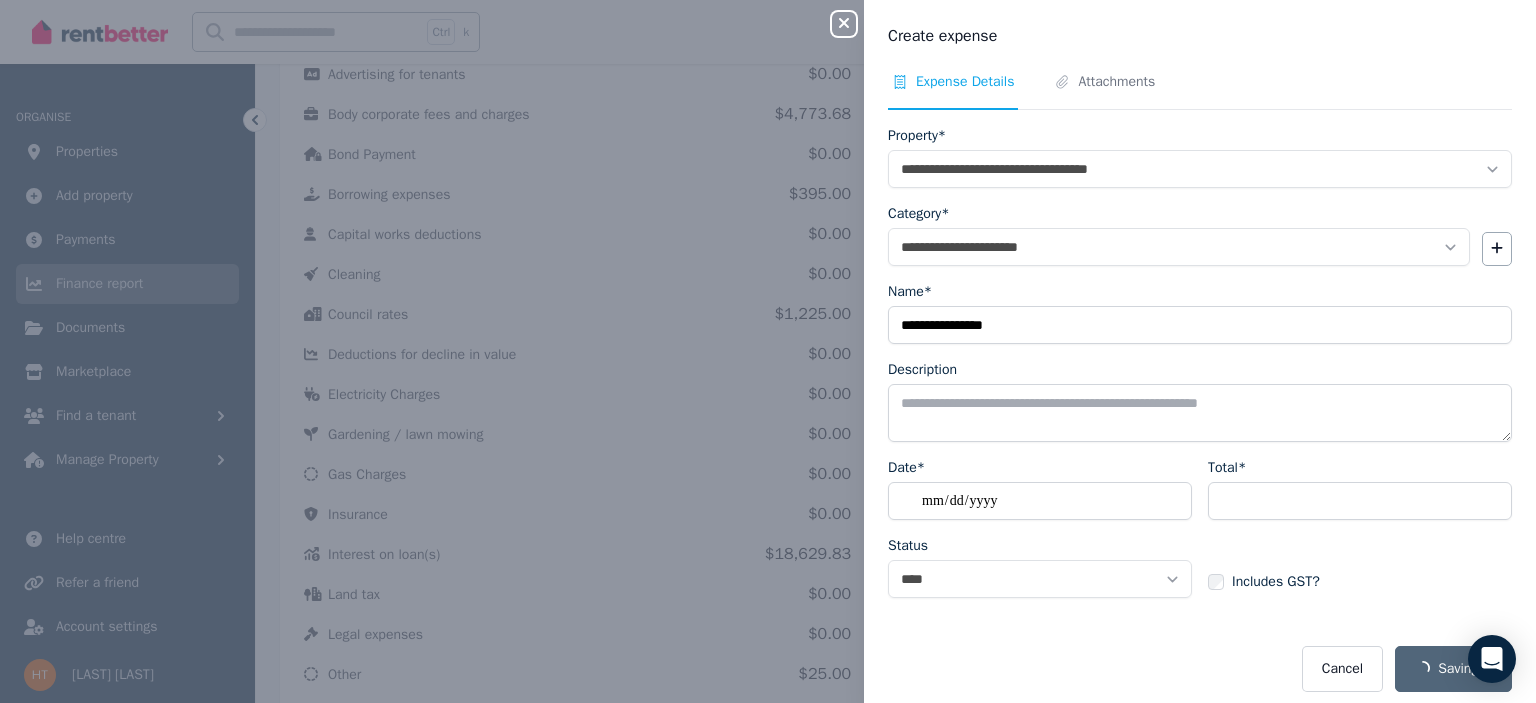 select 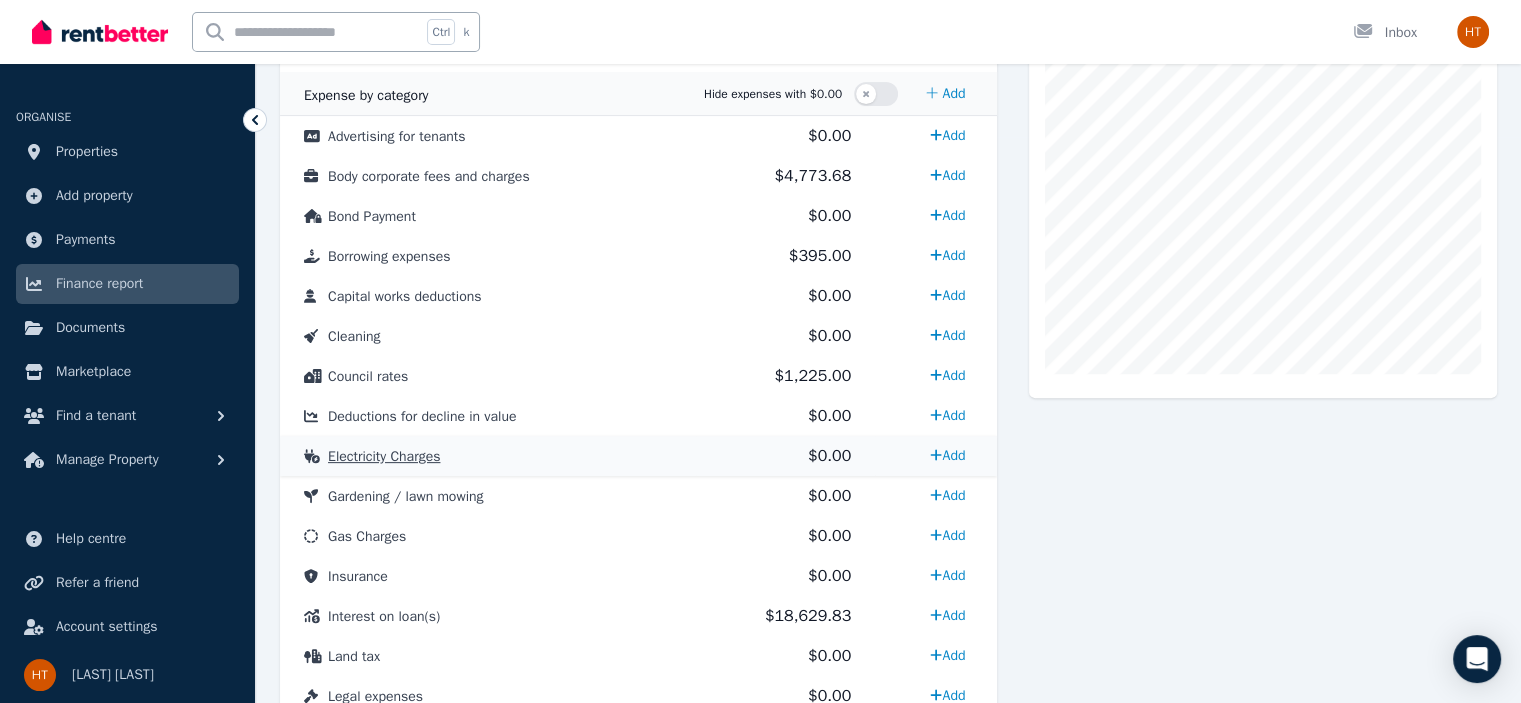 scroll, scrollTop: 555, scrollLeft: 0, axis: vertical 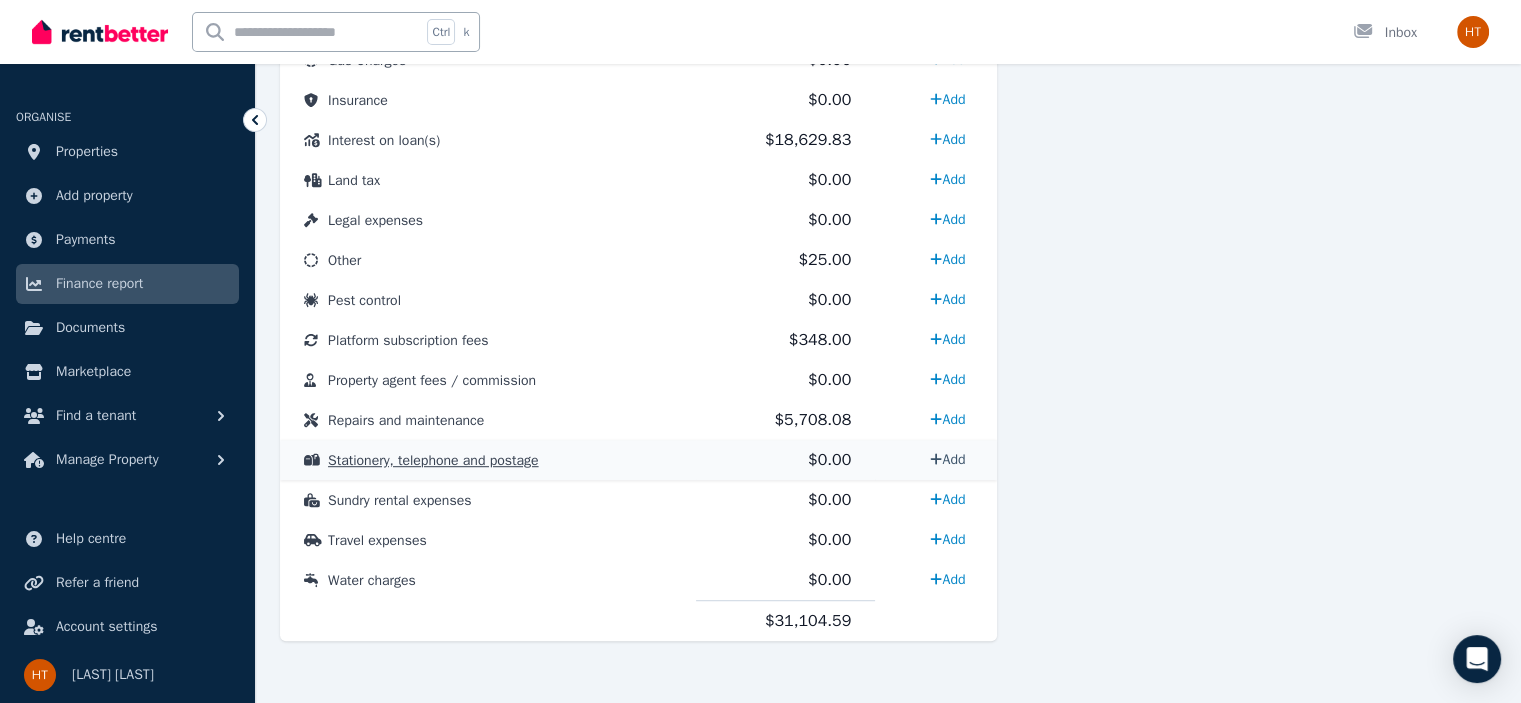 click on "Add" at bounding box center [947, 459] 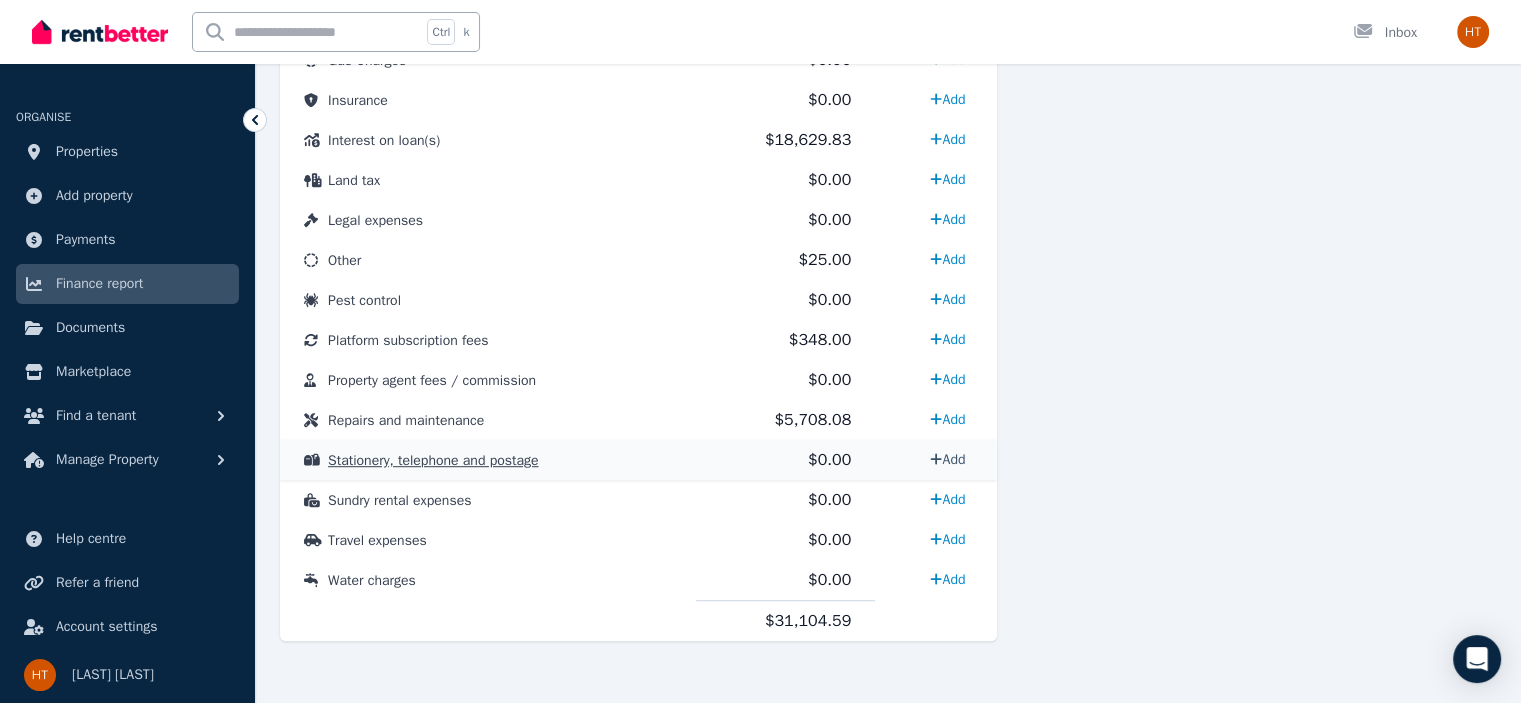 select on "**********" 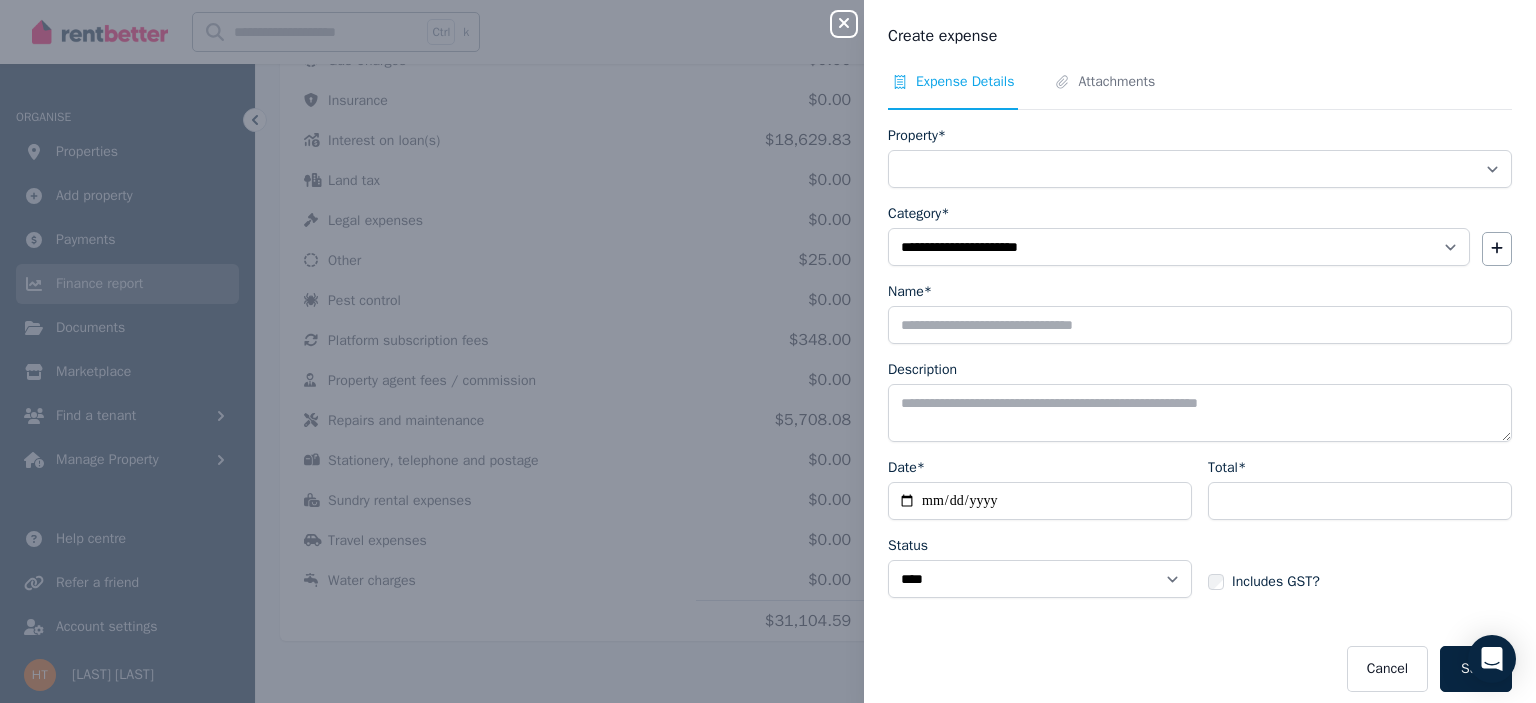 click 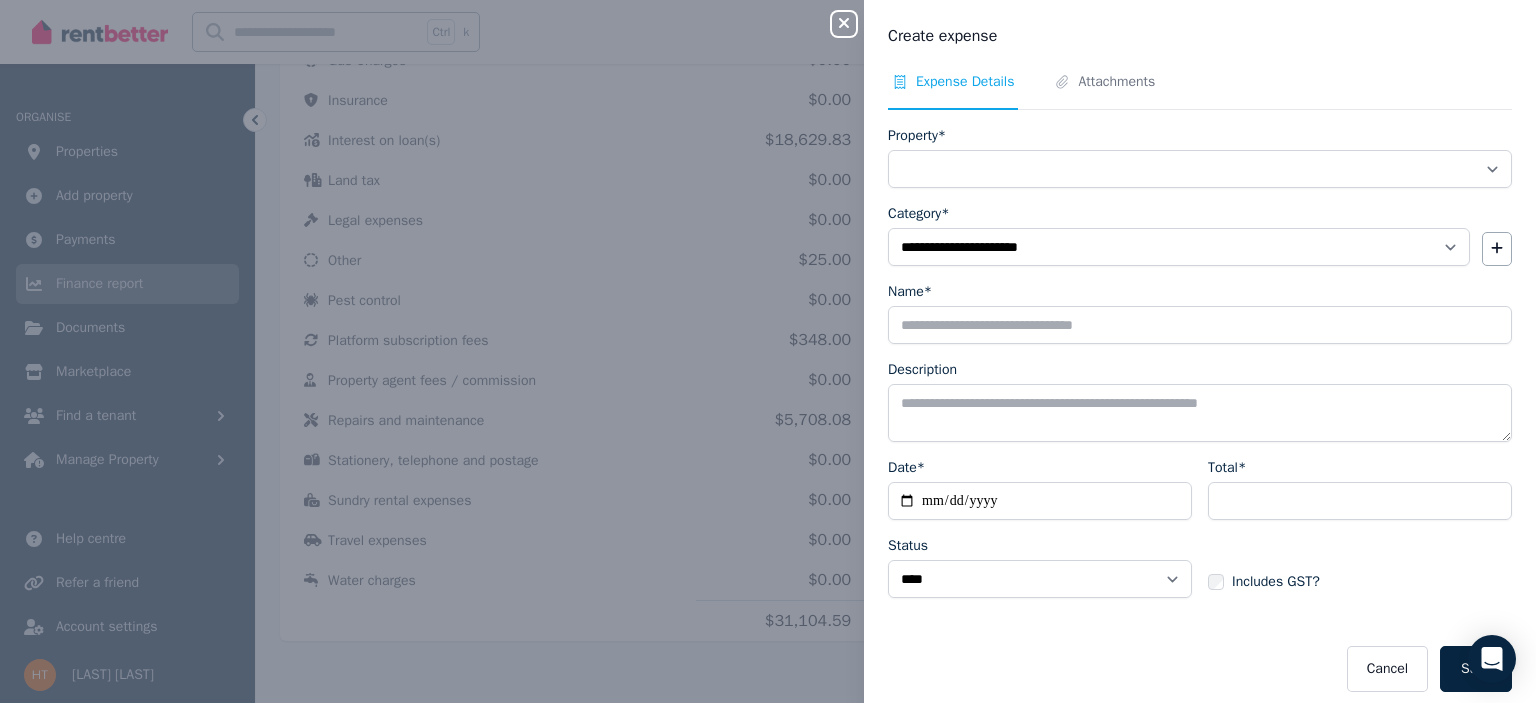 select 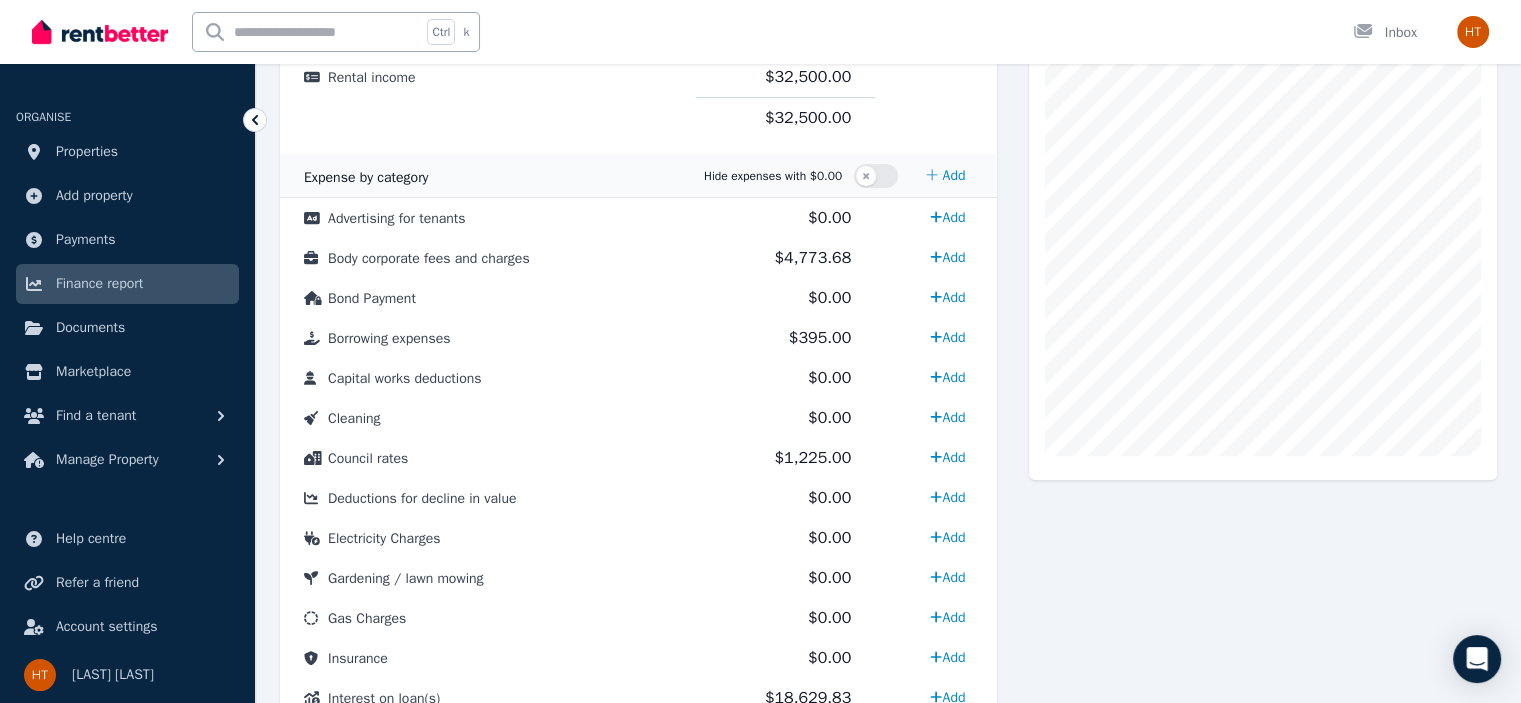 scroll, scrollTop: 0, scrollLeft: 0, axis: both 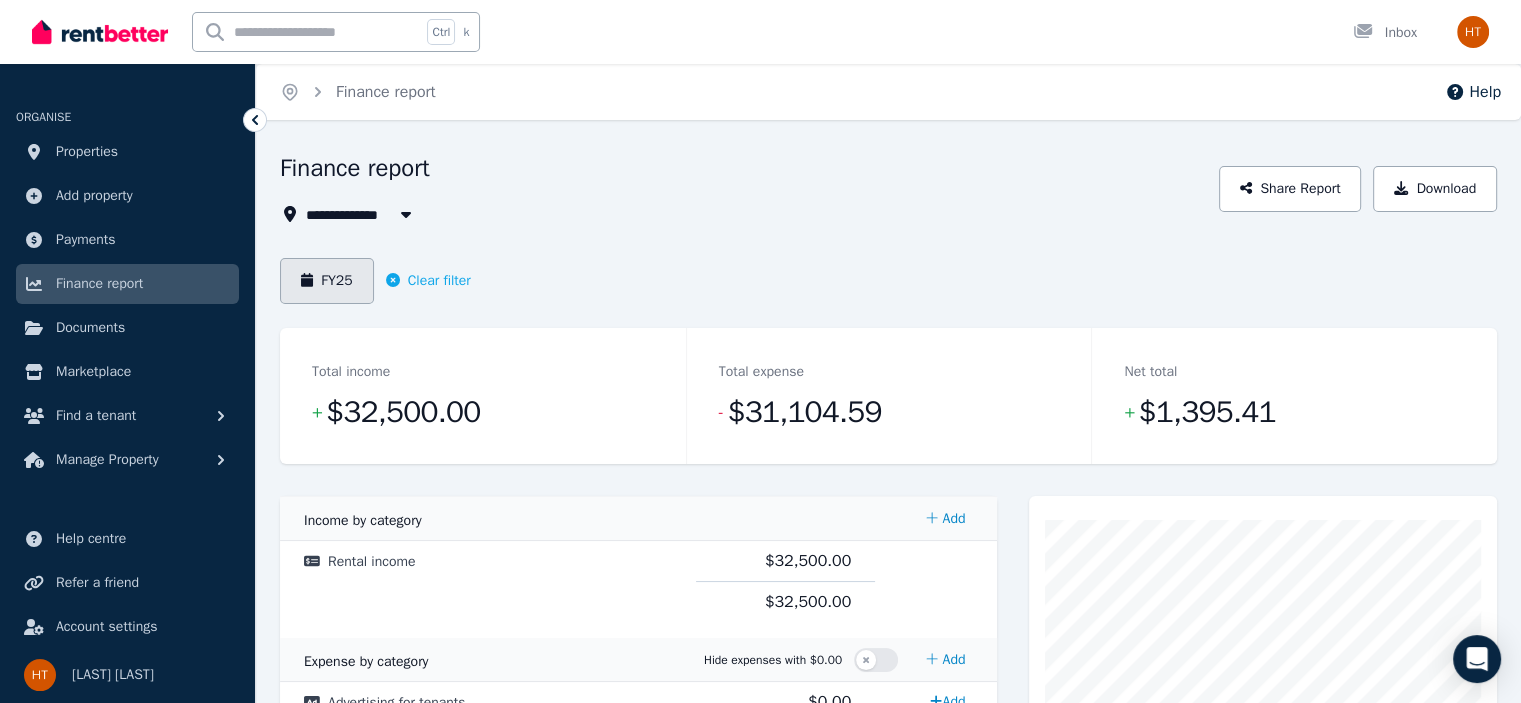 click on "FY25" at bounding box center [327, 281] 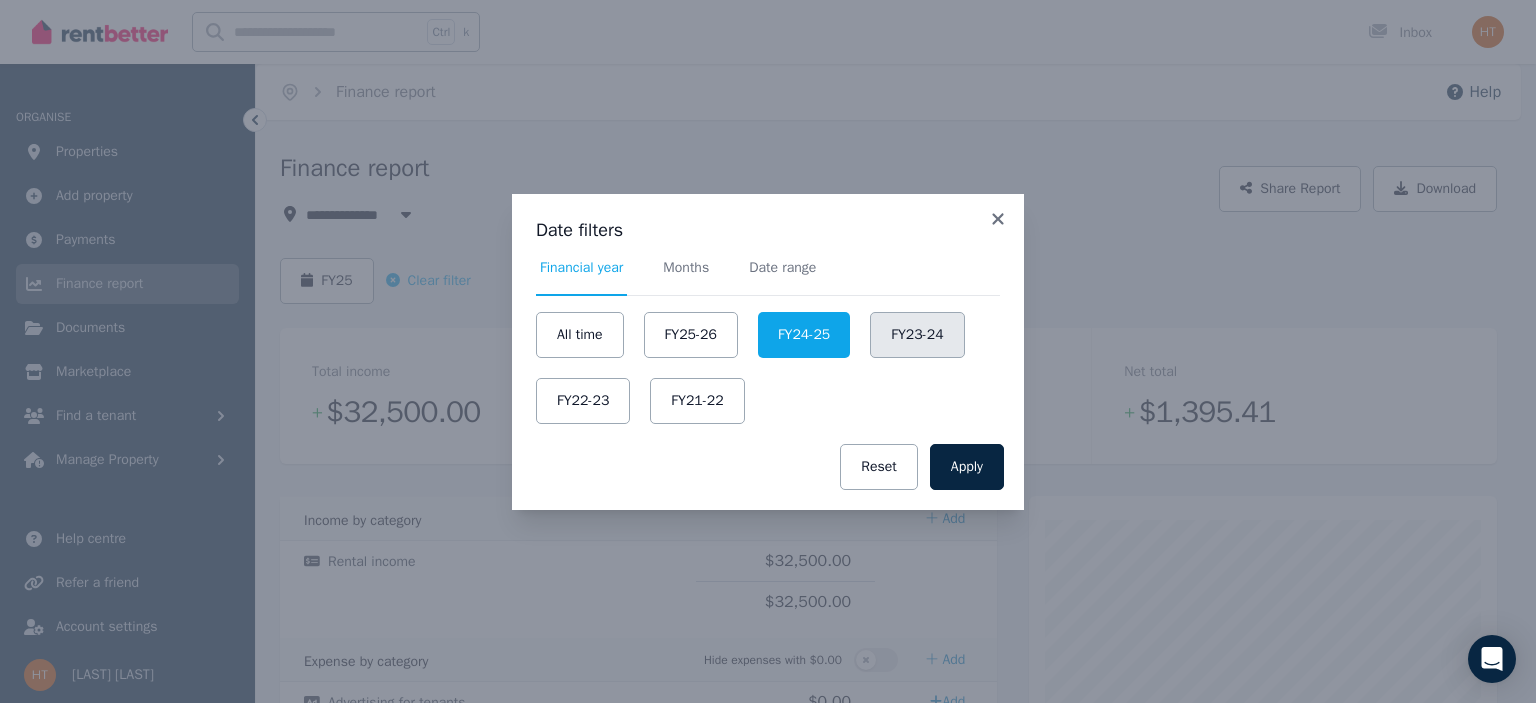 click on "FY23-24" at bounding box center [917, 335] 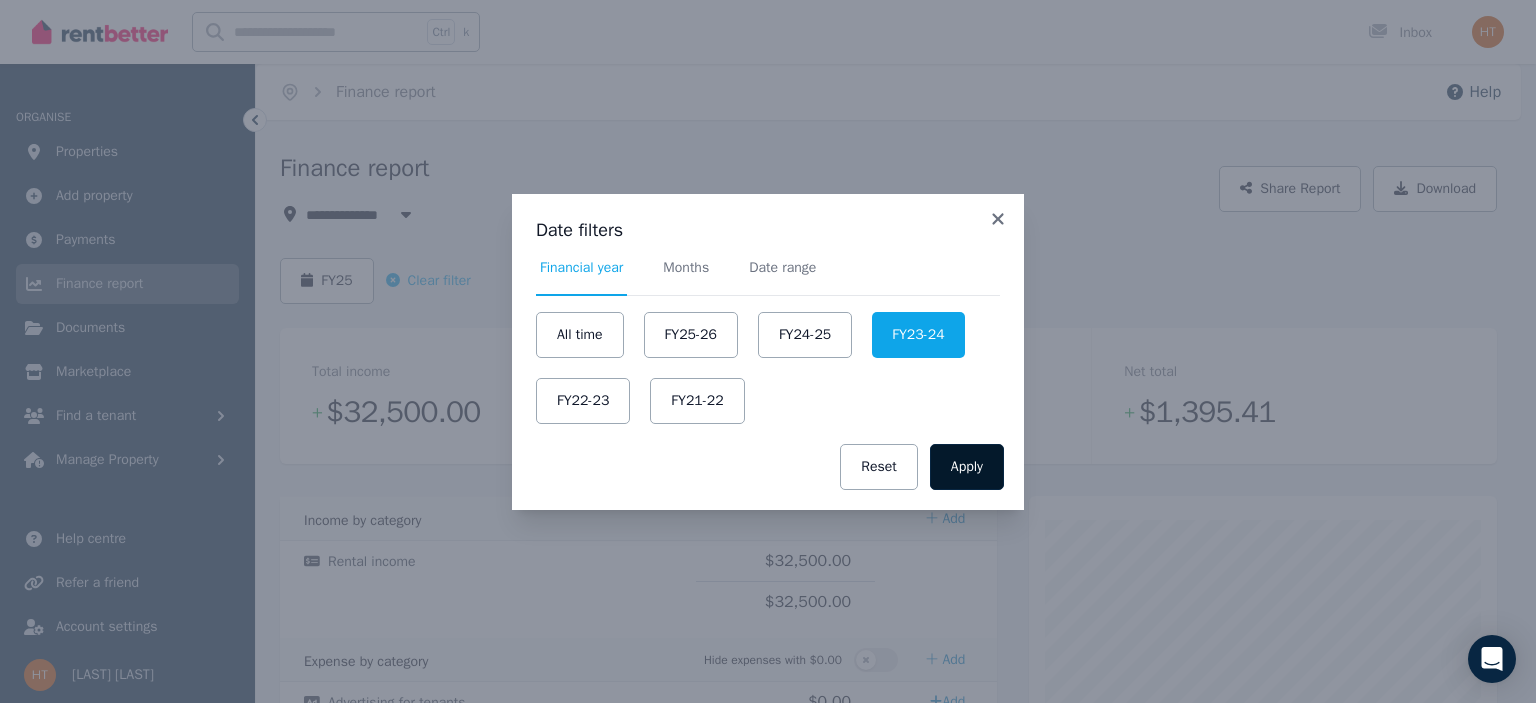 click on "Apply" at bounding box center (967, 467) 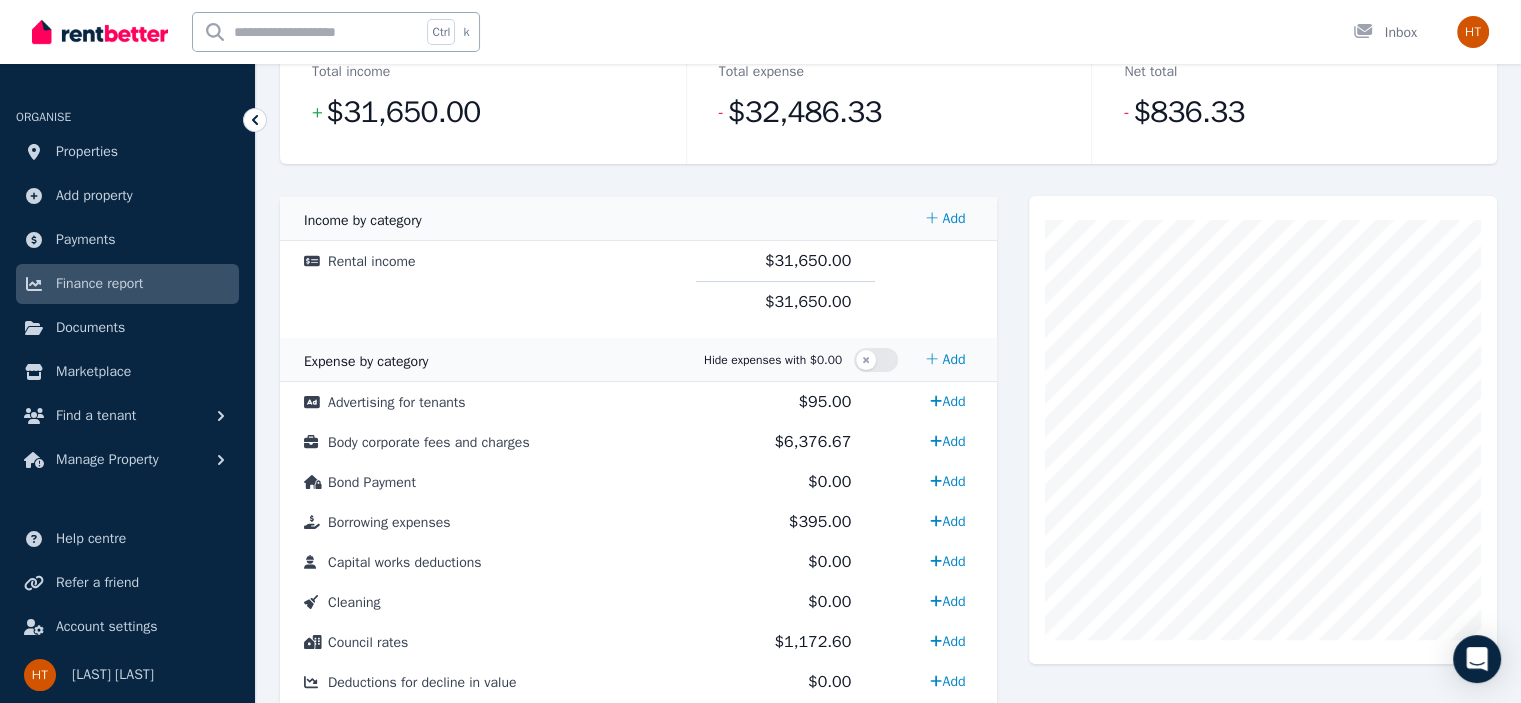 scroll, scrollTop: 0, scrollLeft: 0, axis: both 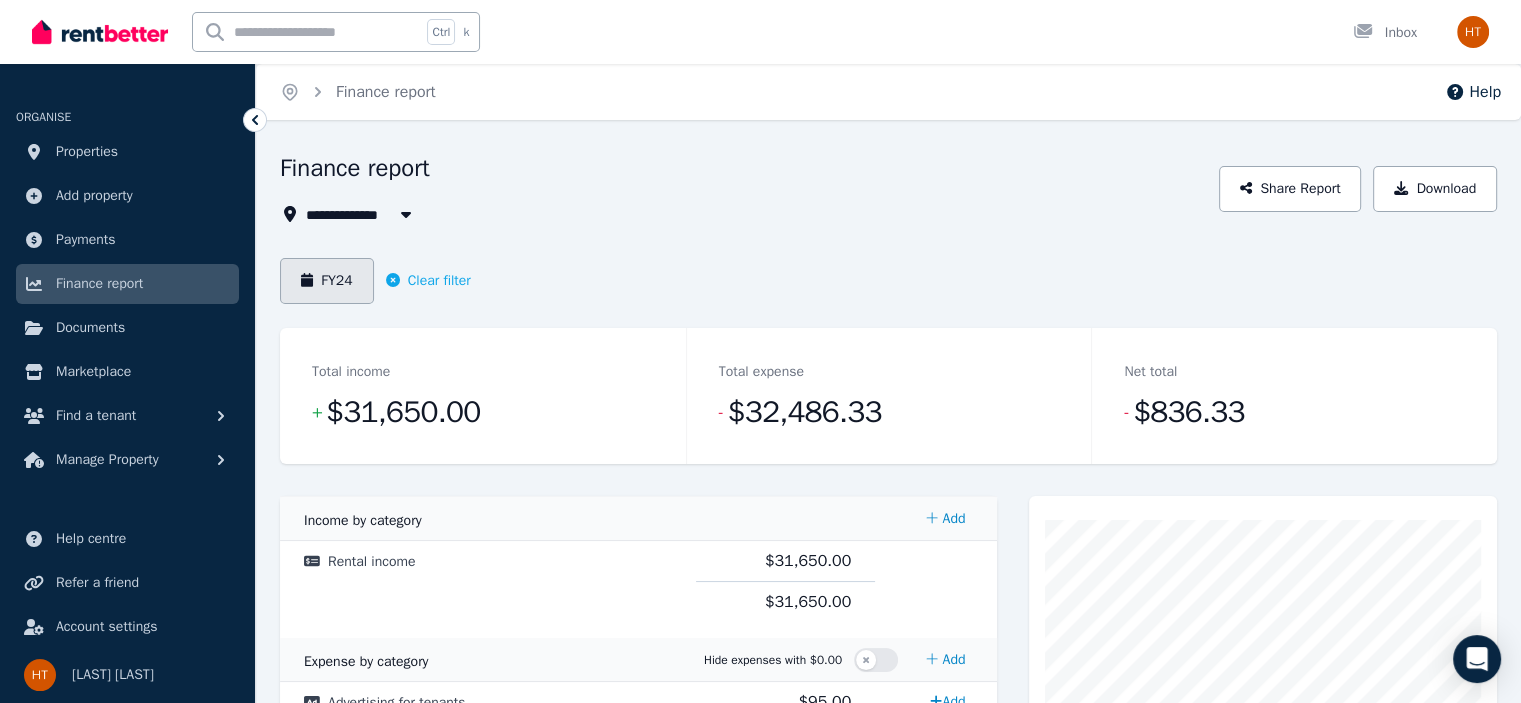 click on "FY24" at bounding box center [327, 281] 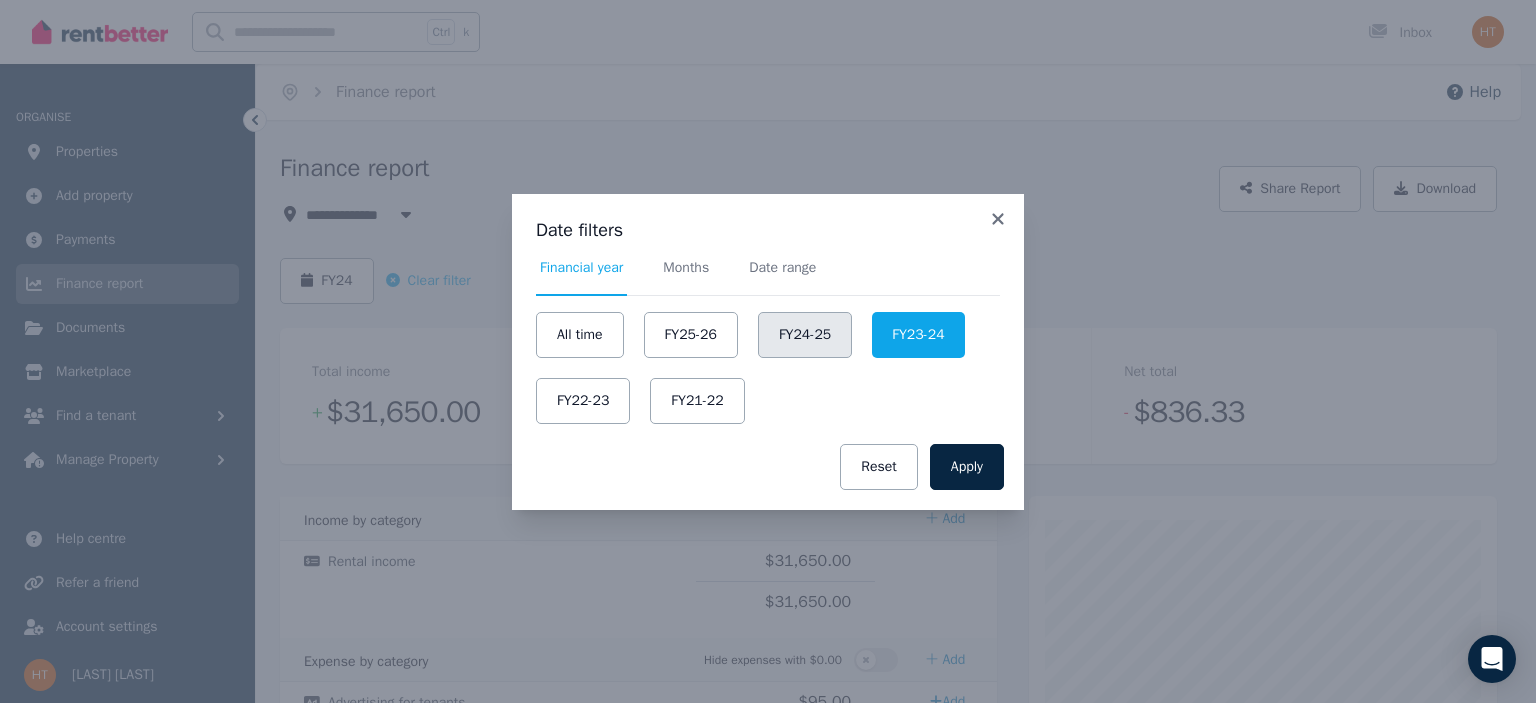 click on "FY24-25" at bounding box center (805, 335) 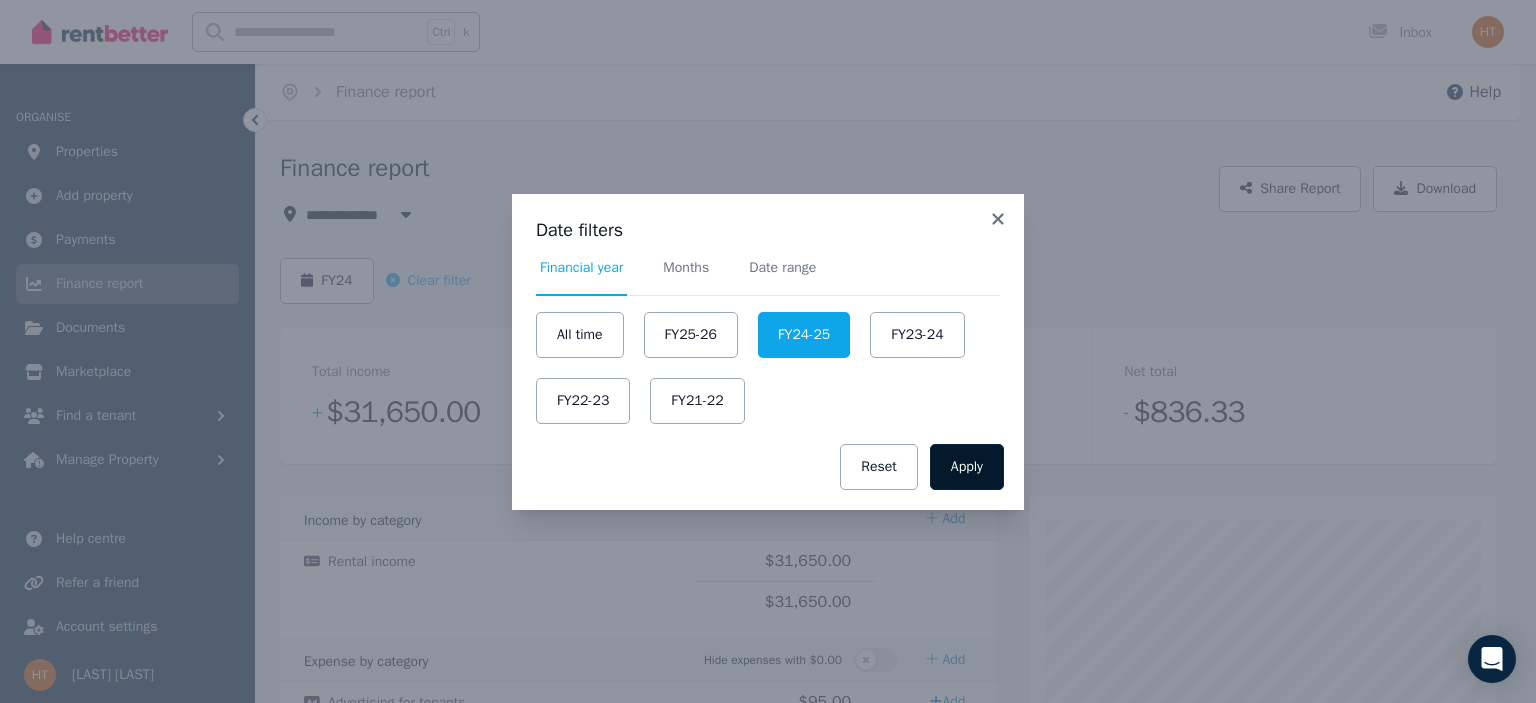 click on "Apply" at bounding box center [967, 467] 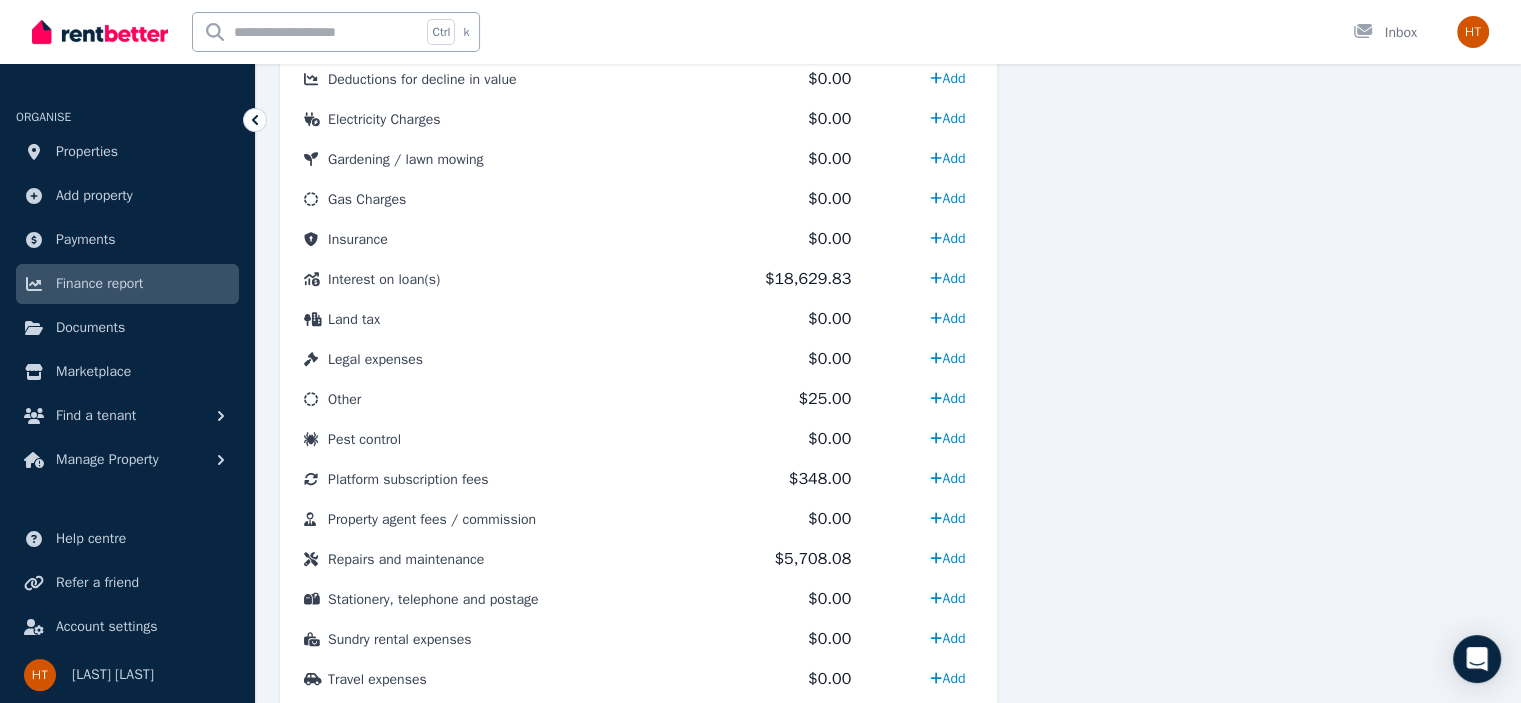 scroll, scrollTop: 1047, scrollLeft: 0, axis: vertical 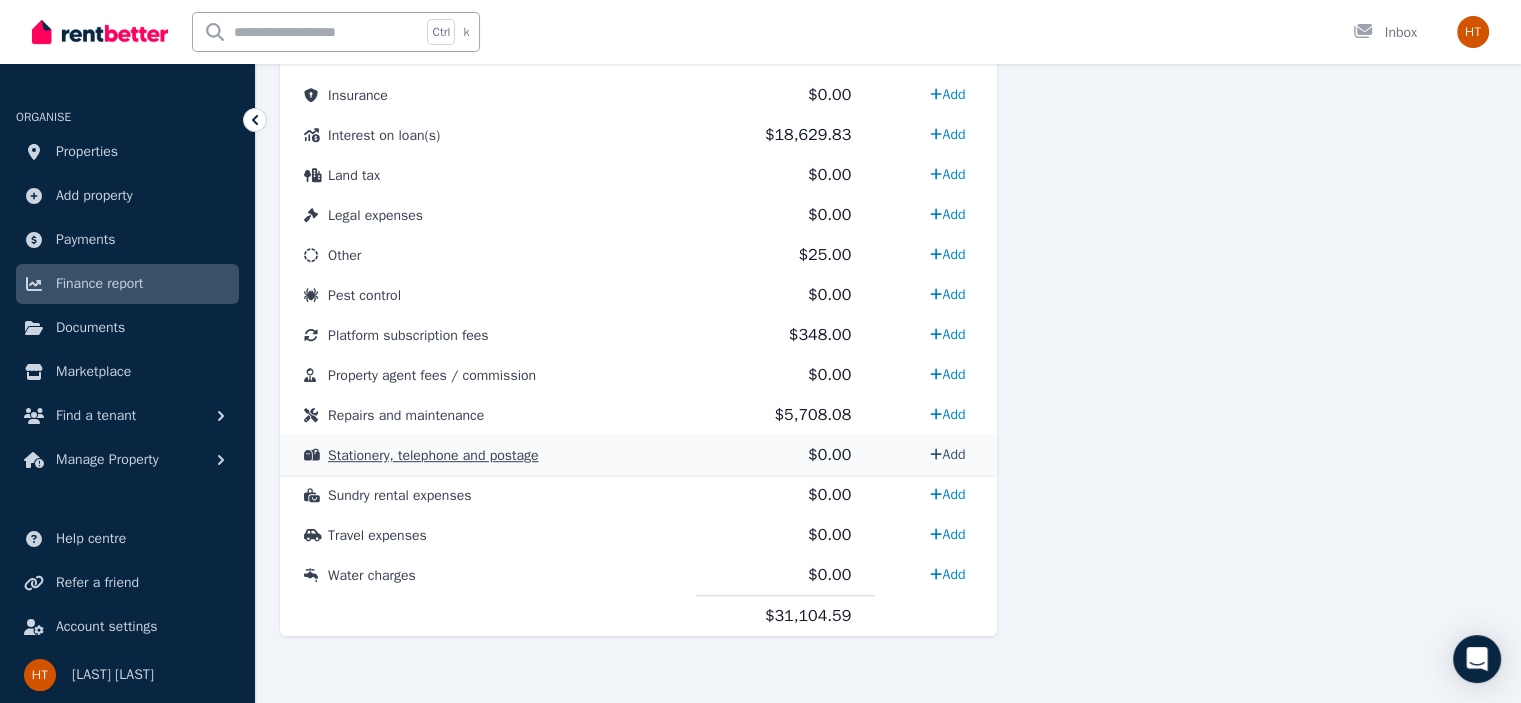click on "Add" at bounding box center (947, 454) 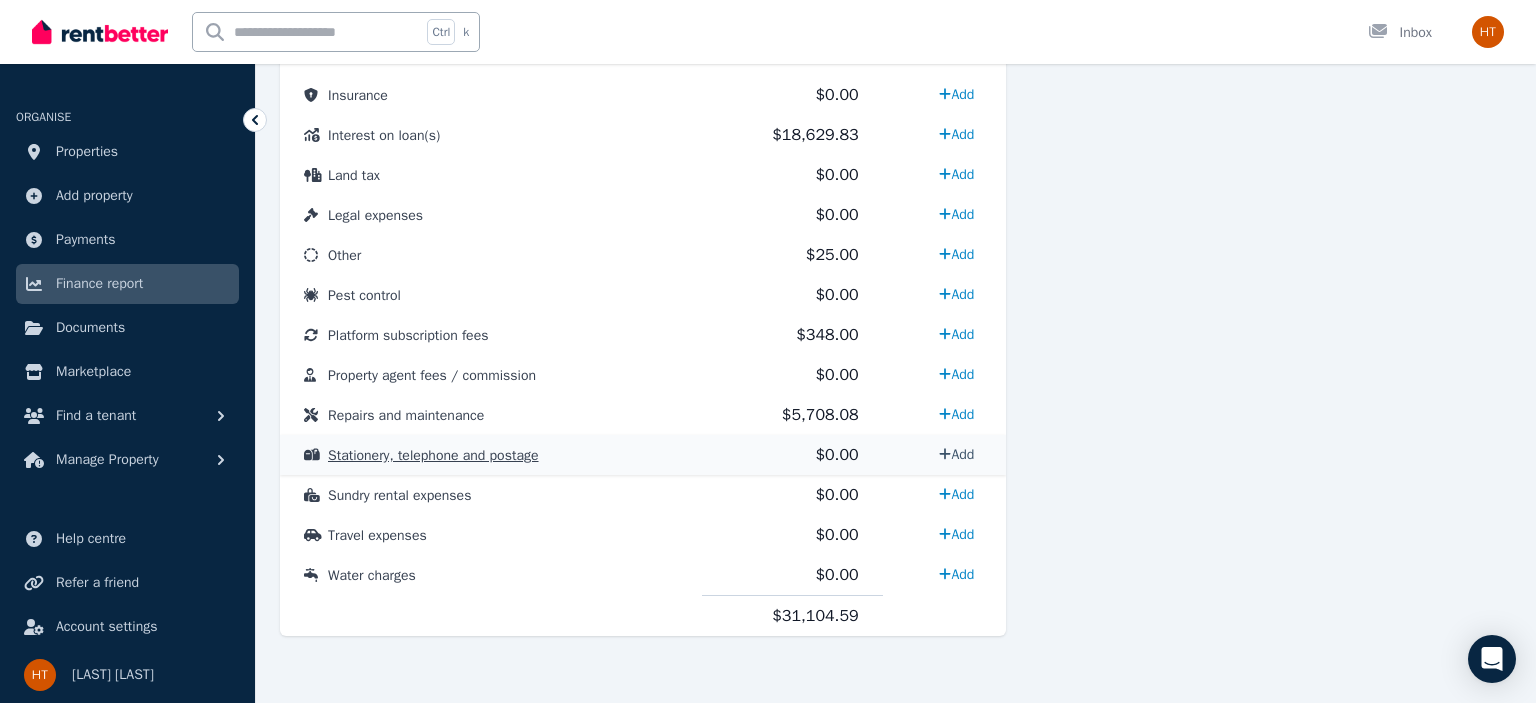 select on "**********" 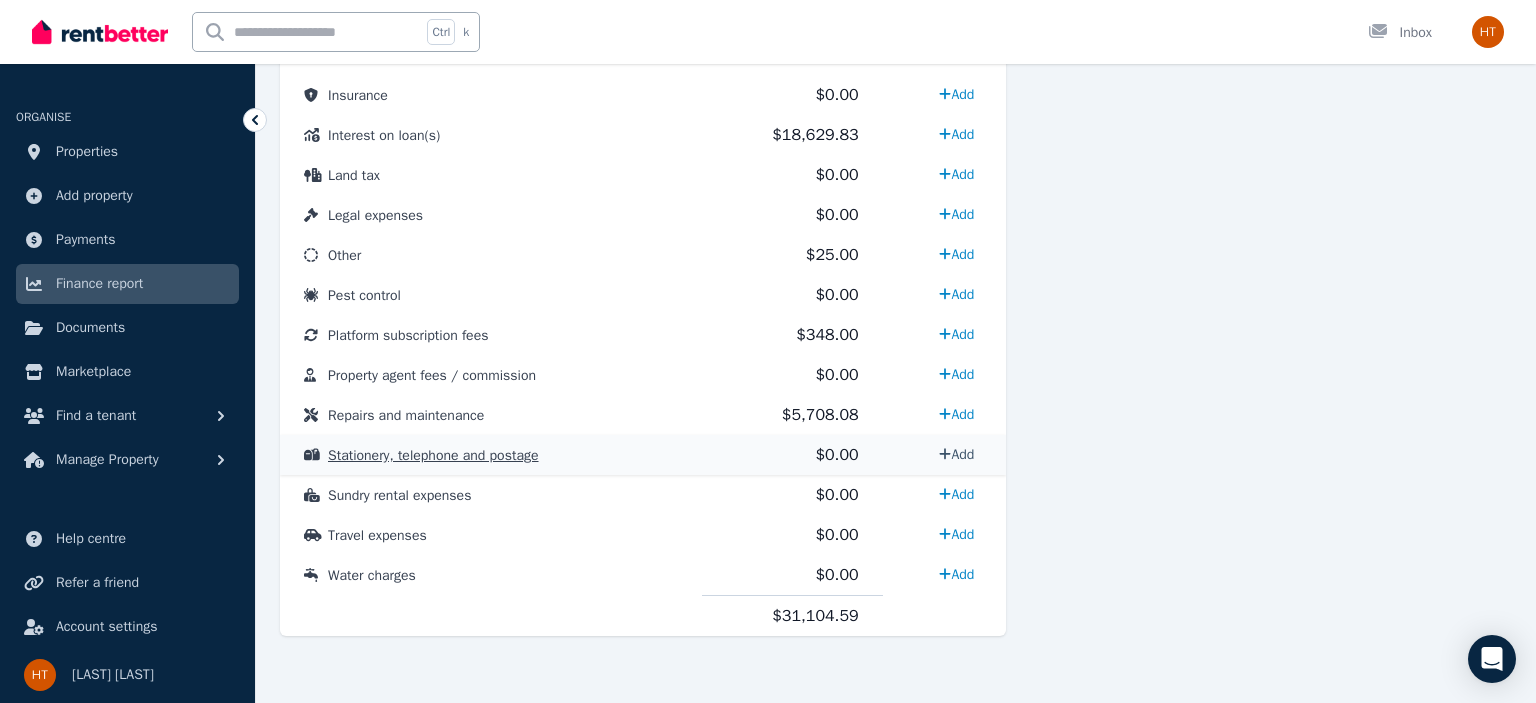 select on "**********" 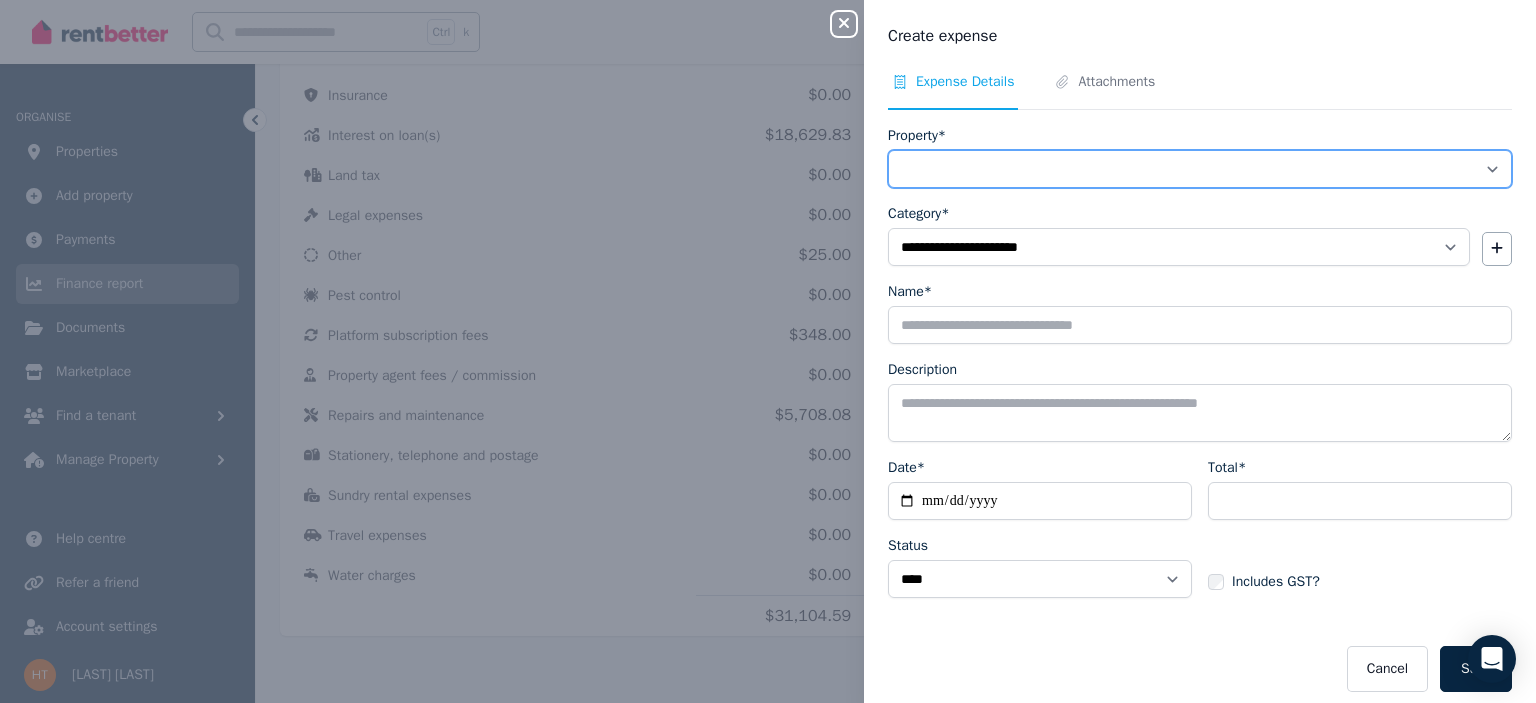 click on "**********" at bounding box center (1200, 169) 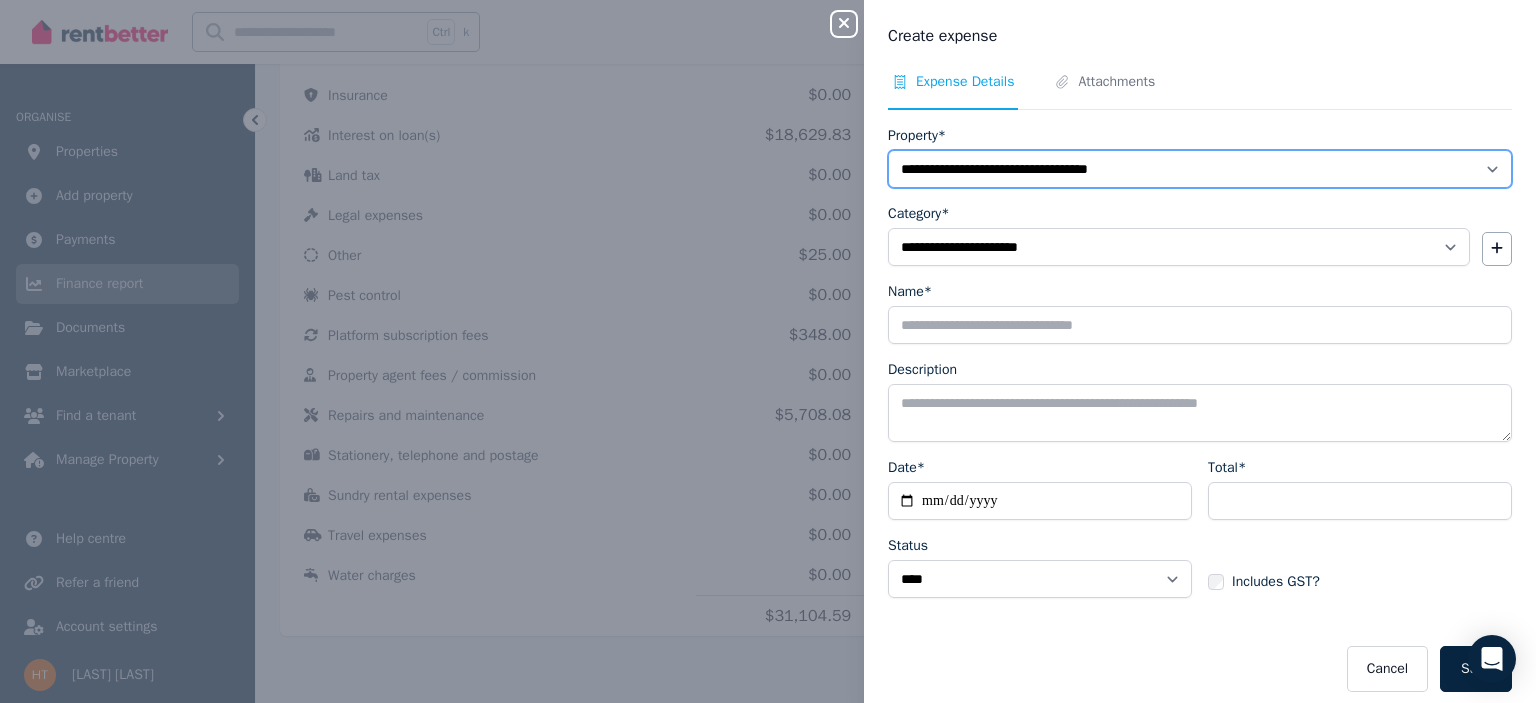 click on "**********" at bounding box center (1200, 169) 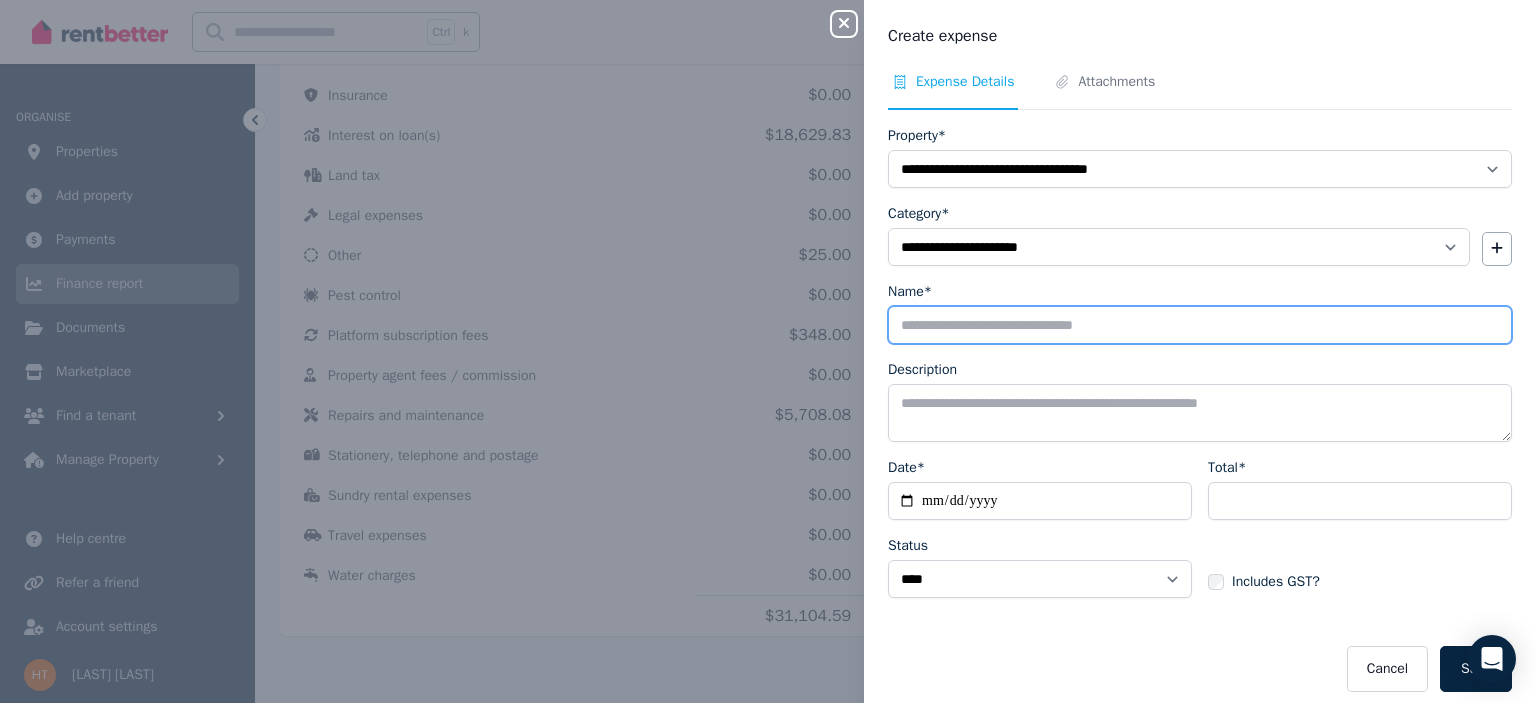 click on "Name*" at bounding box center (1200, 325) 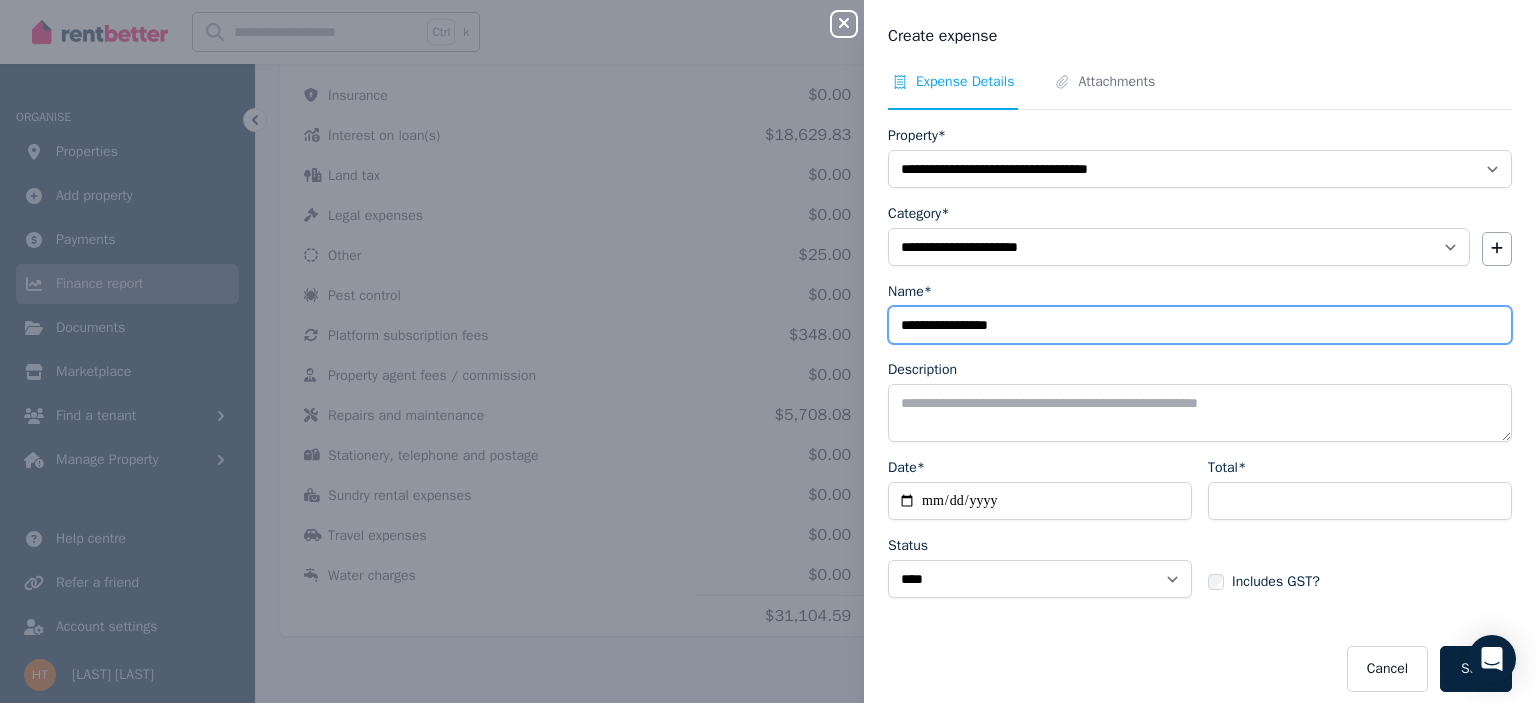 type on "**********" 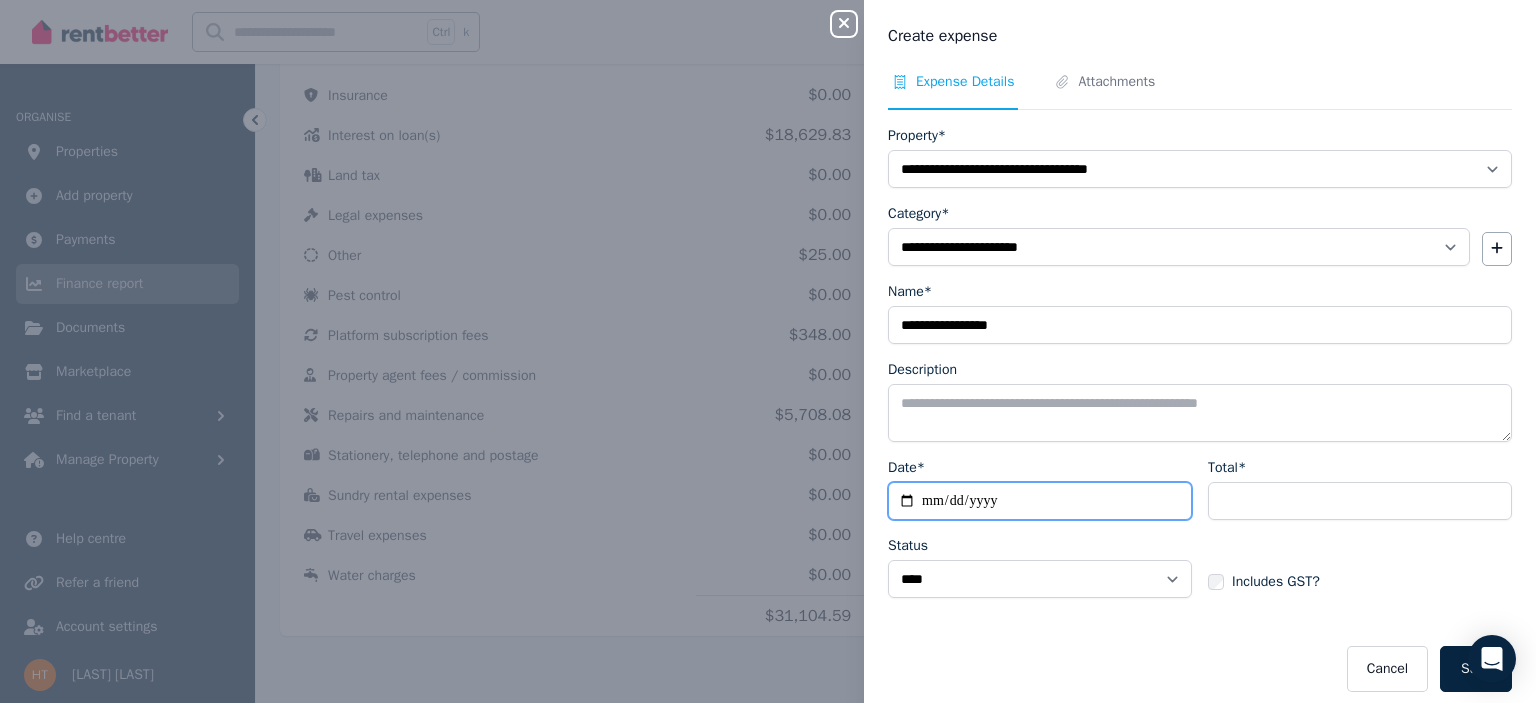 click on "Date*" at bounding box center [1040, 501] 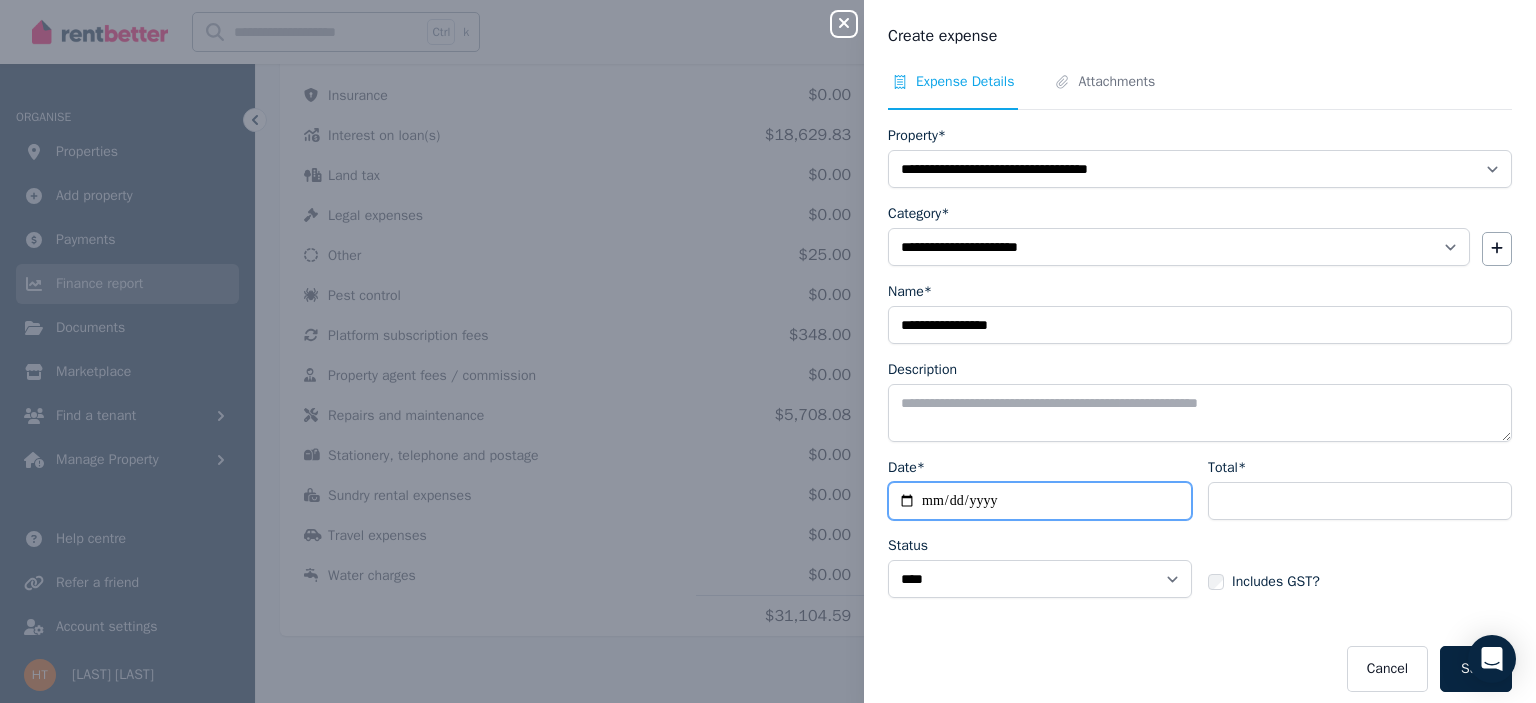 click on "**********" at bounding box center (1040, 501) 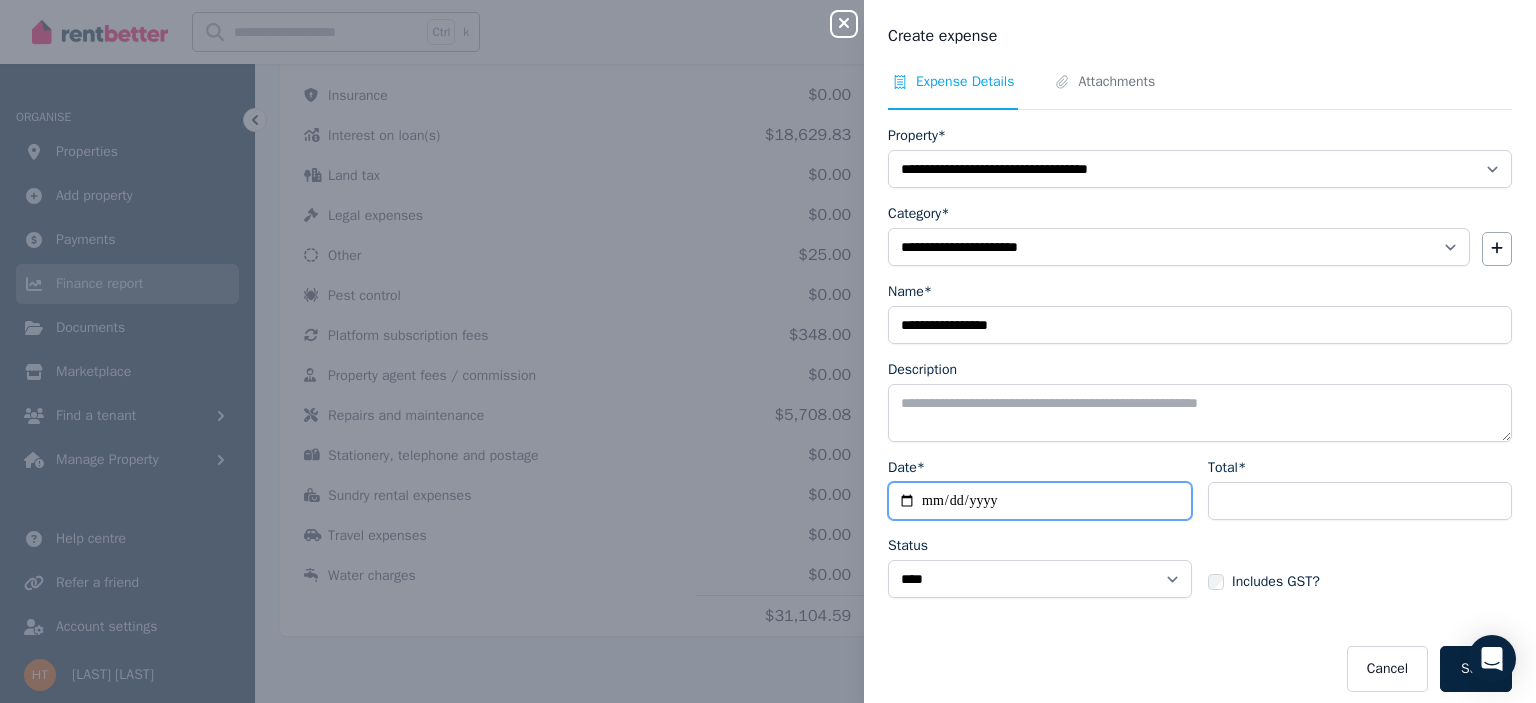 click on "**********" at bounding box center (1040, 501) 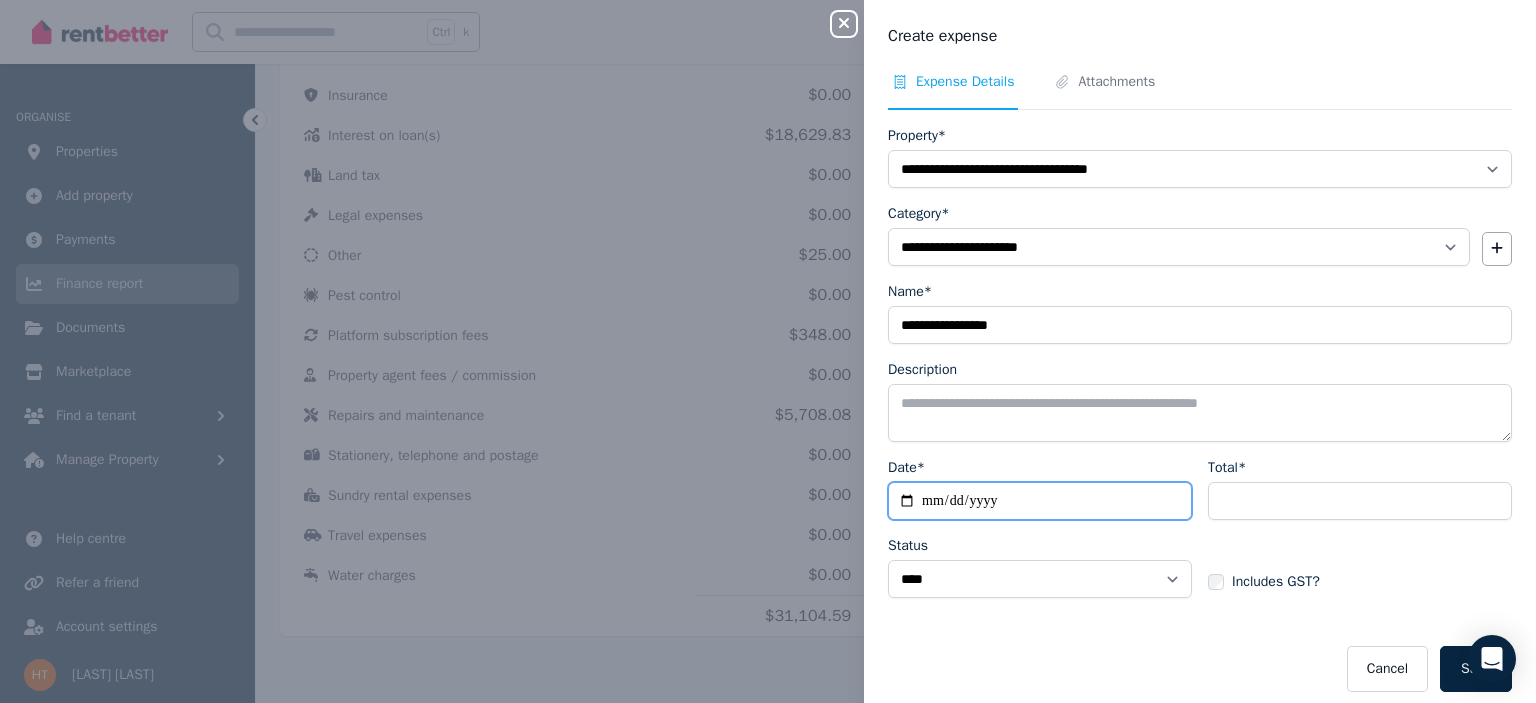 type on "**********" 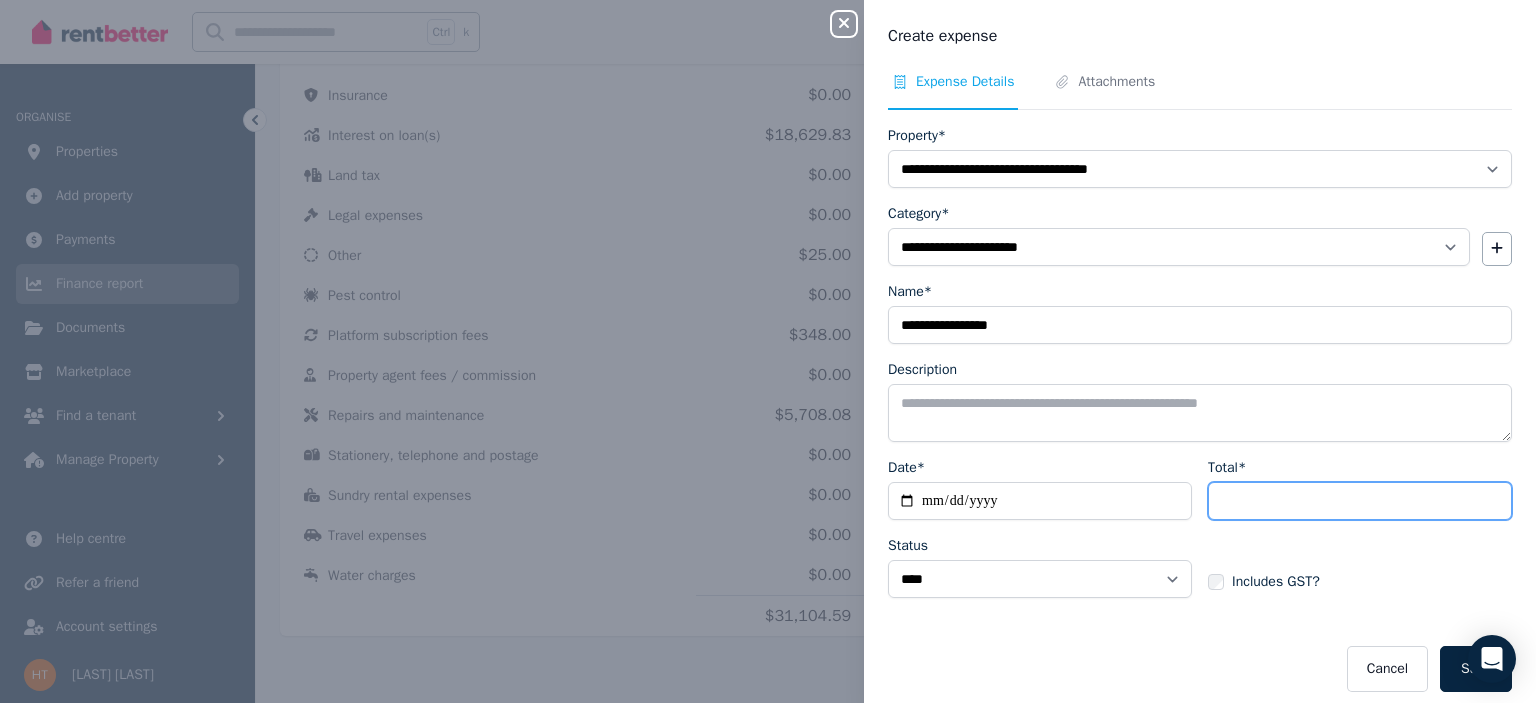 click on "Total*" at bounding box center (1360, 501) 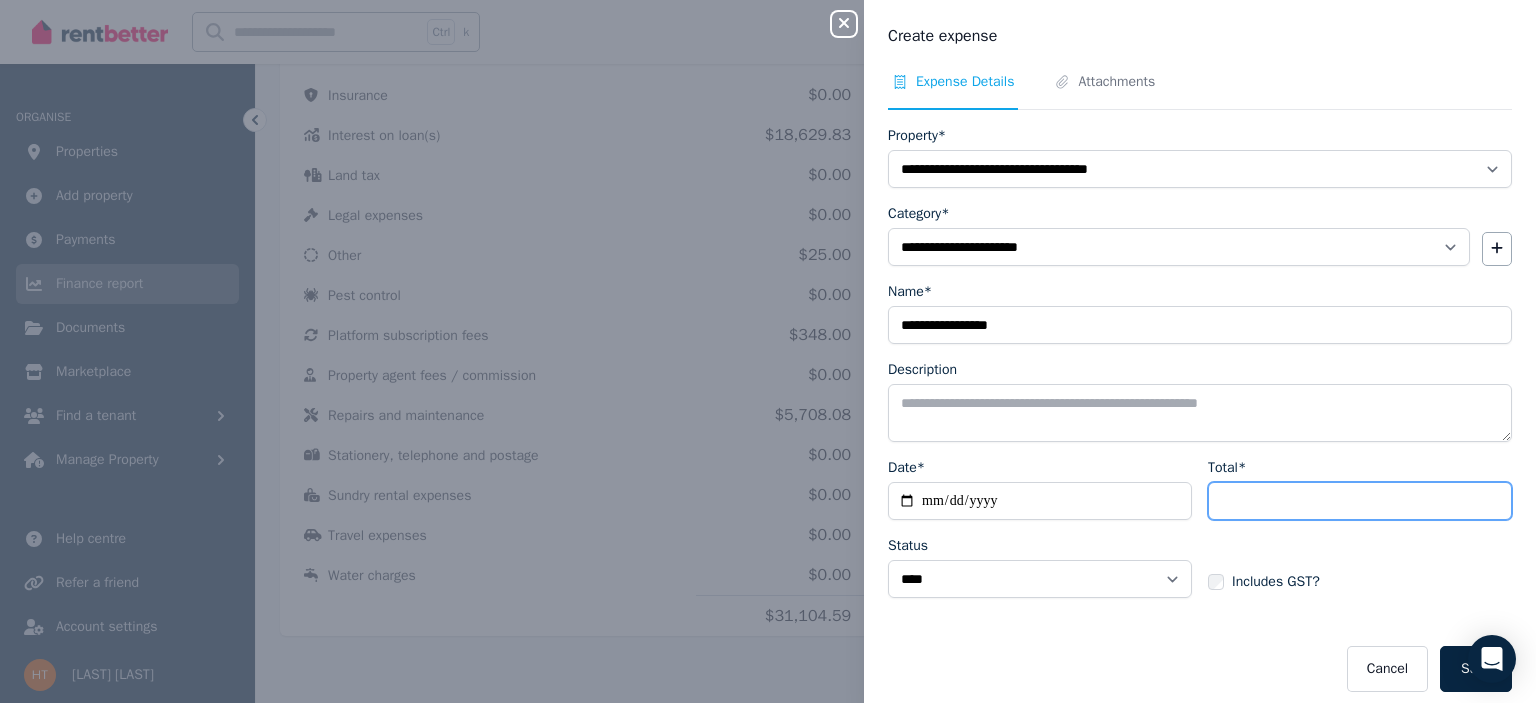 type on "*****" 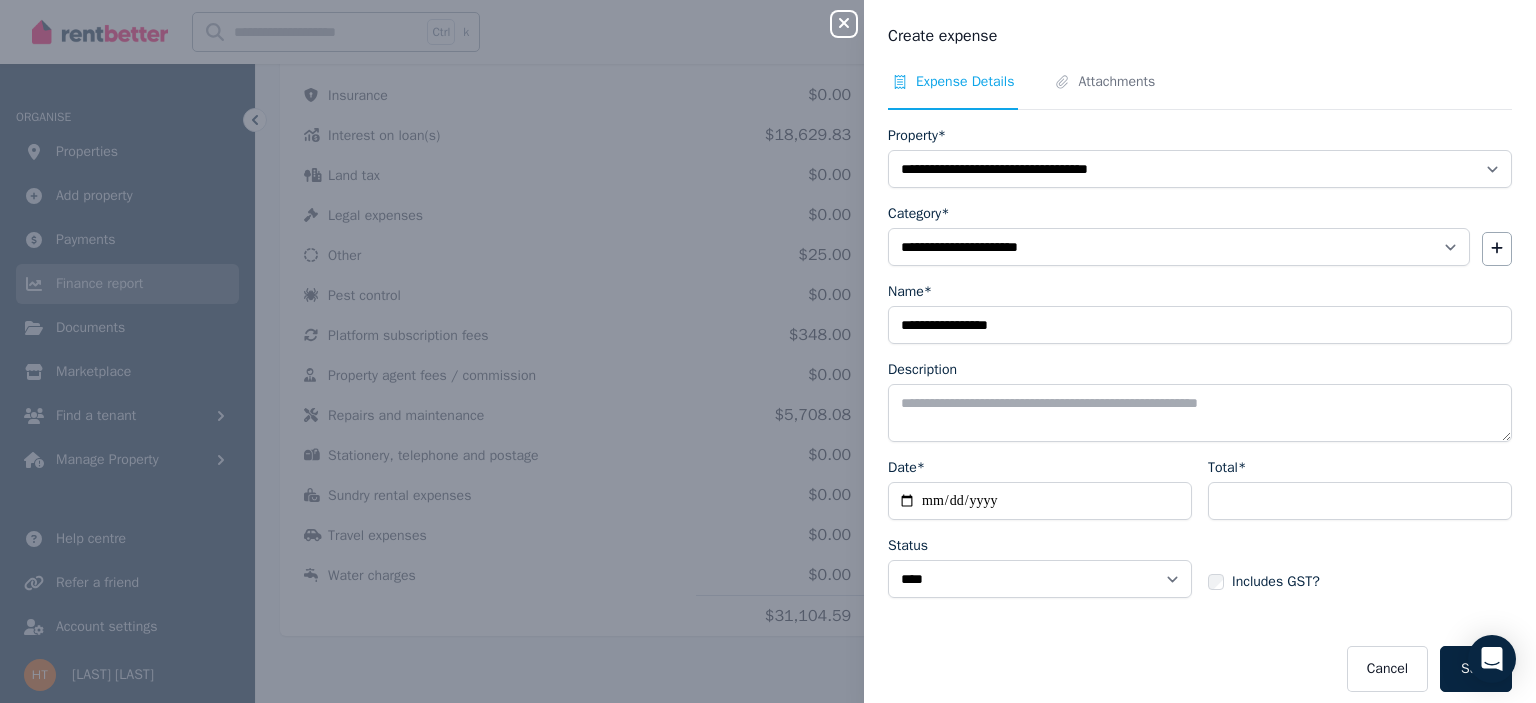click on "Includes GST?" at bounding box center [1264, 582] 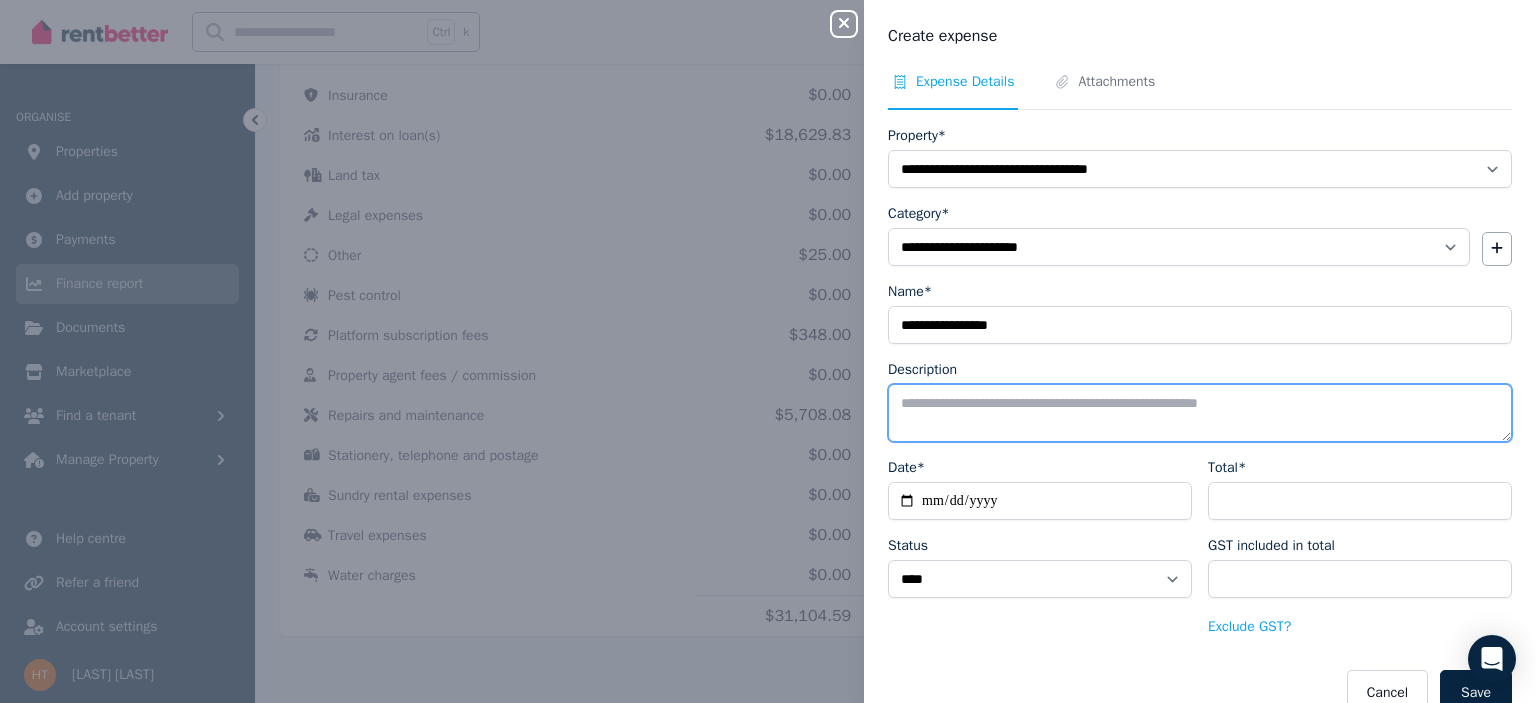 click on "Description" at bounding box center (1200, 413) 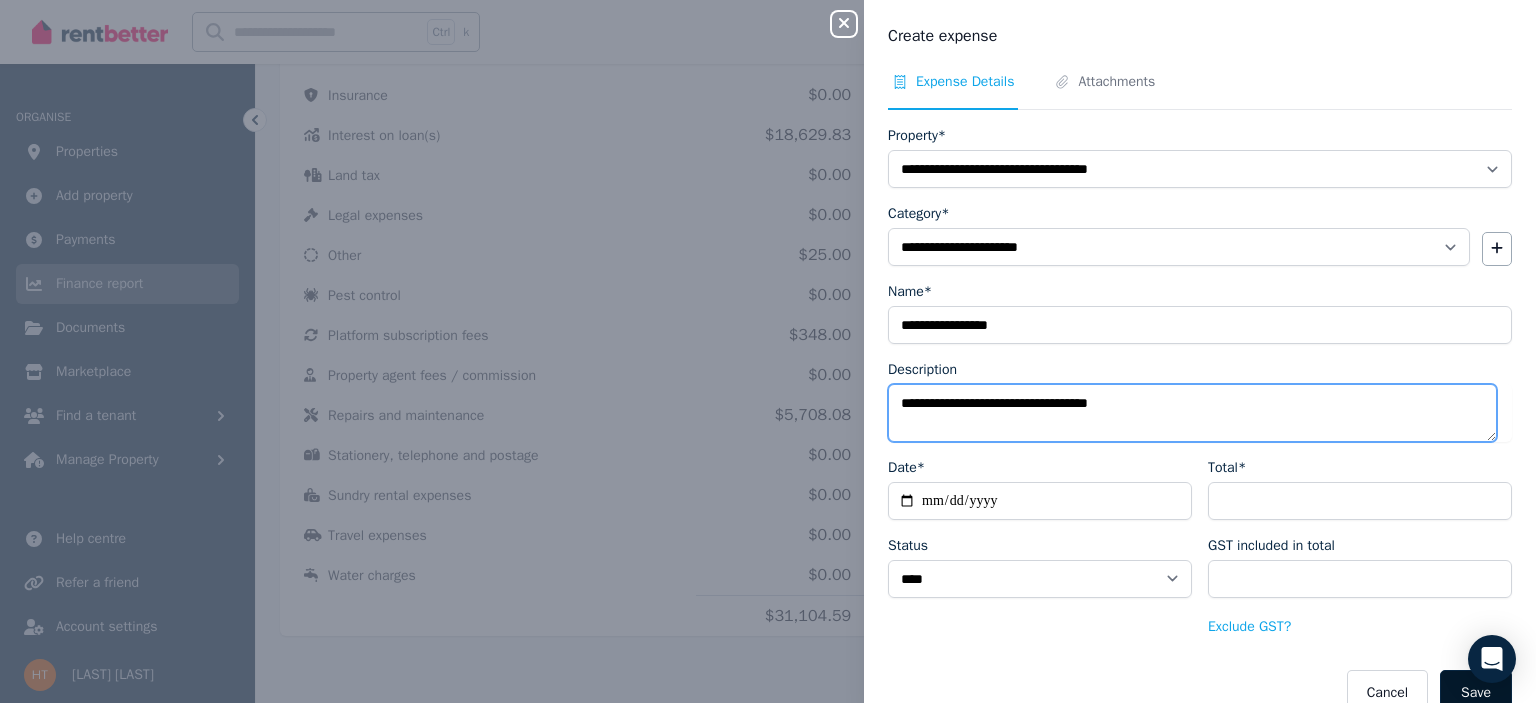 type on "**********" 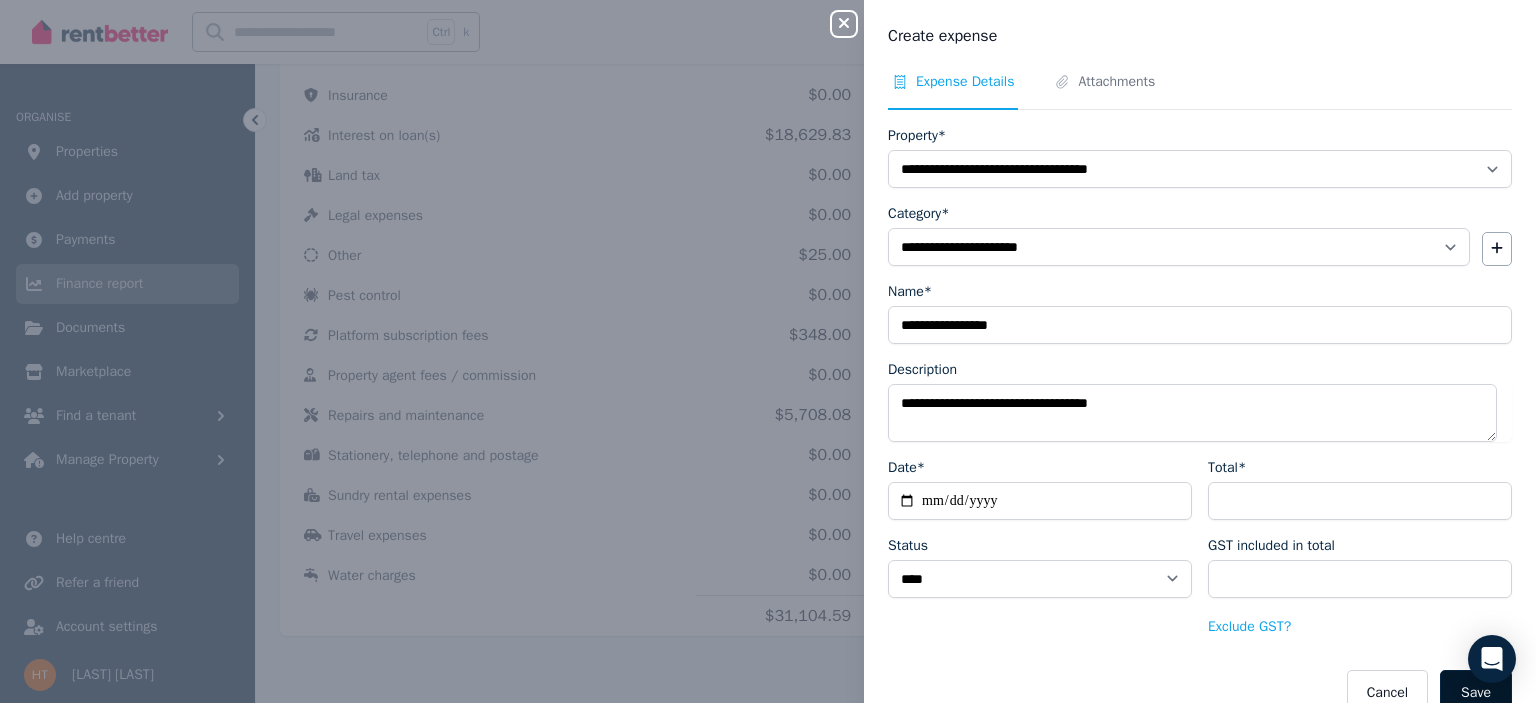 click on "Save" at bounding box center (1476, 693) 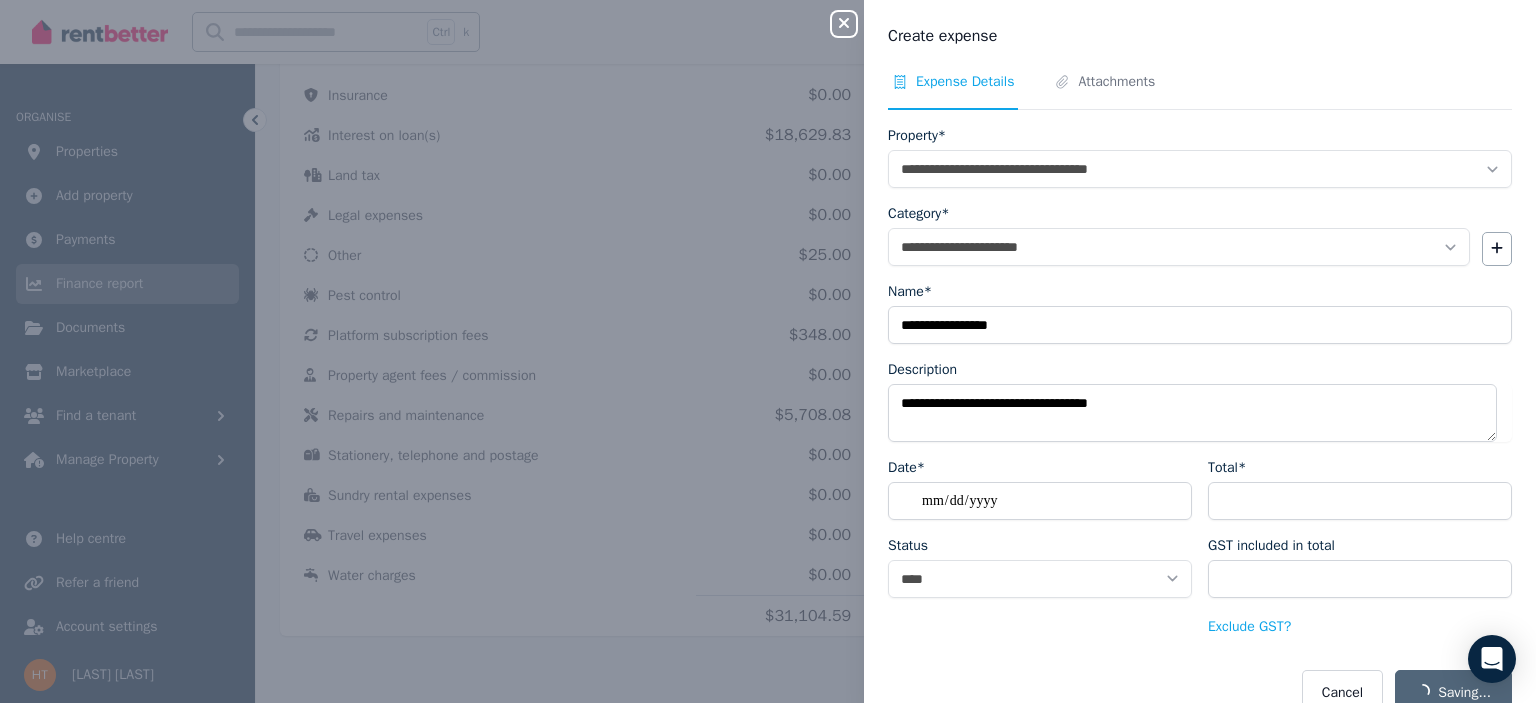 select 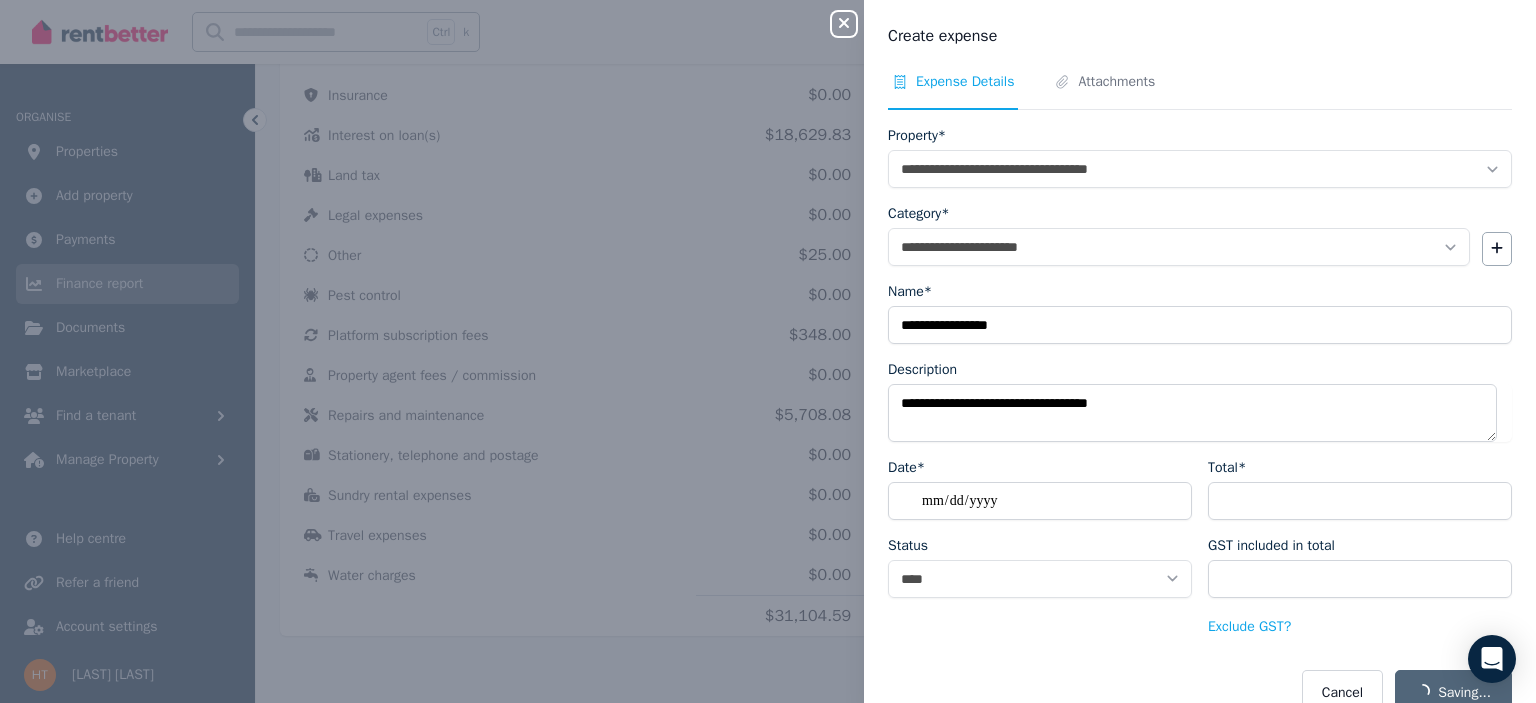 select 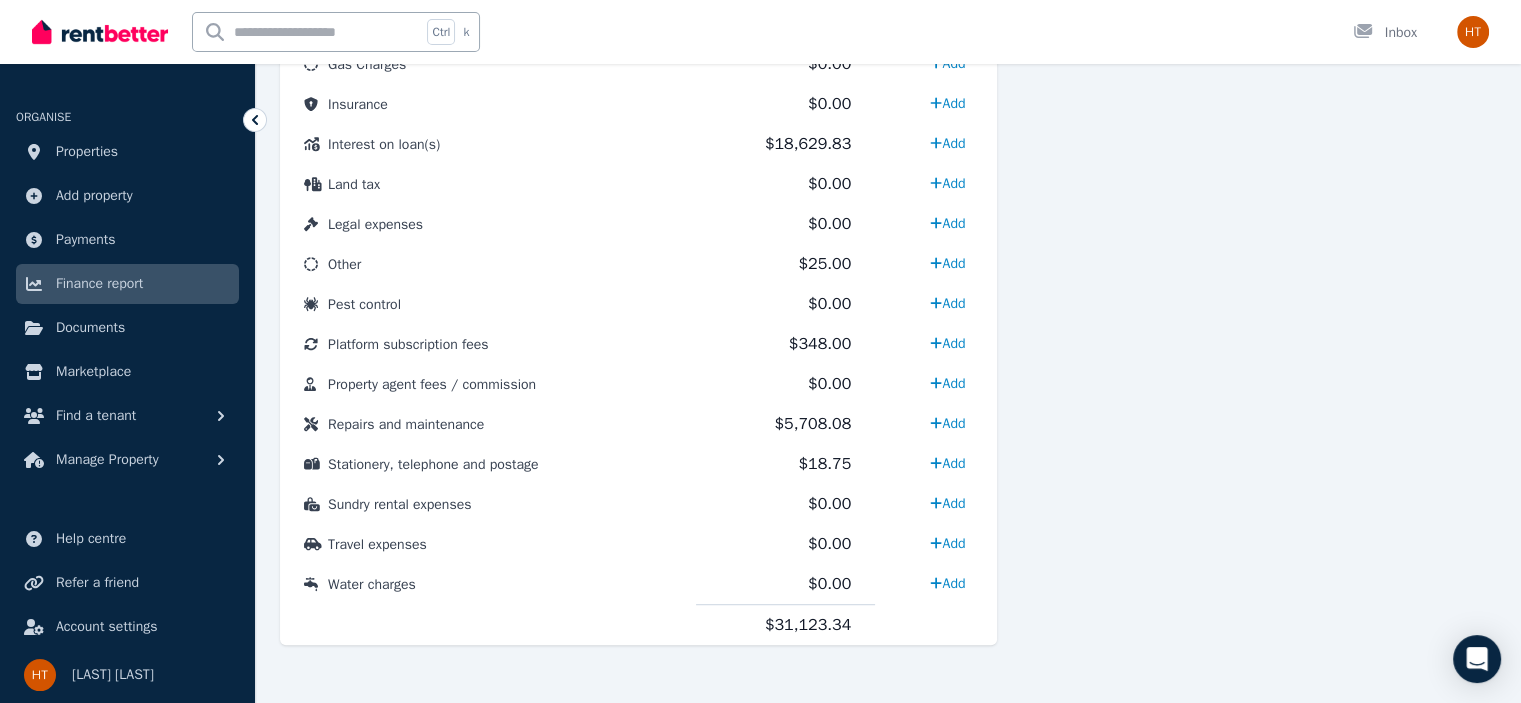 scroll, scrollTop: 1039, scrollLeft: 0, axis: vertical 